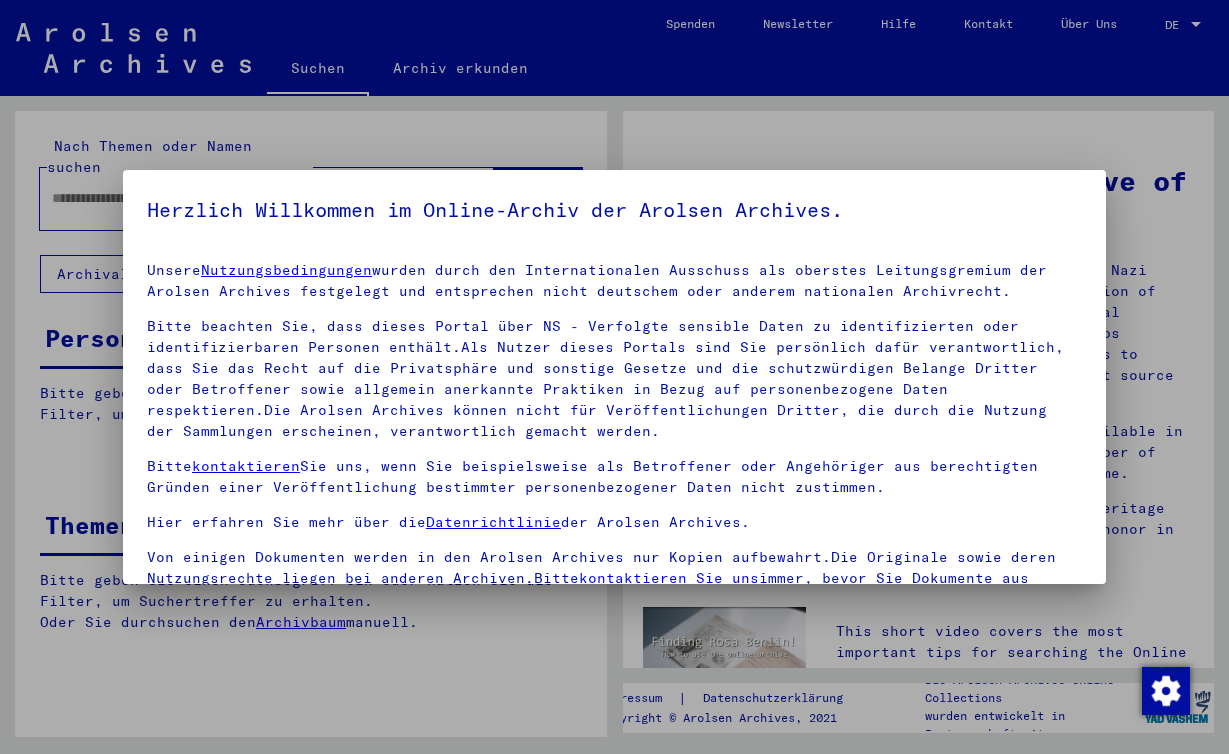 scroll, scrollTop: 0, scrollLeft: 0, axis: both 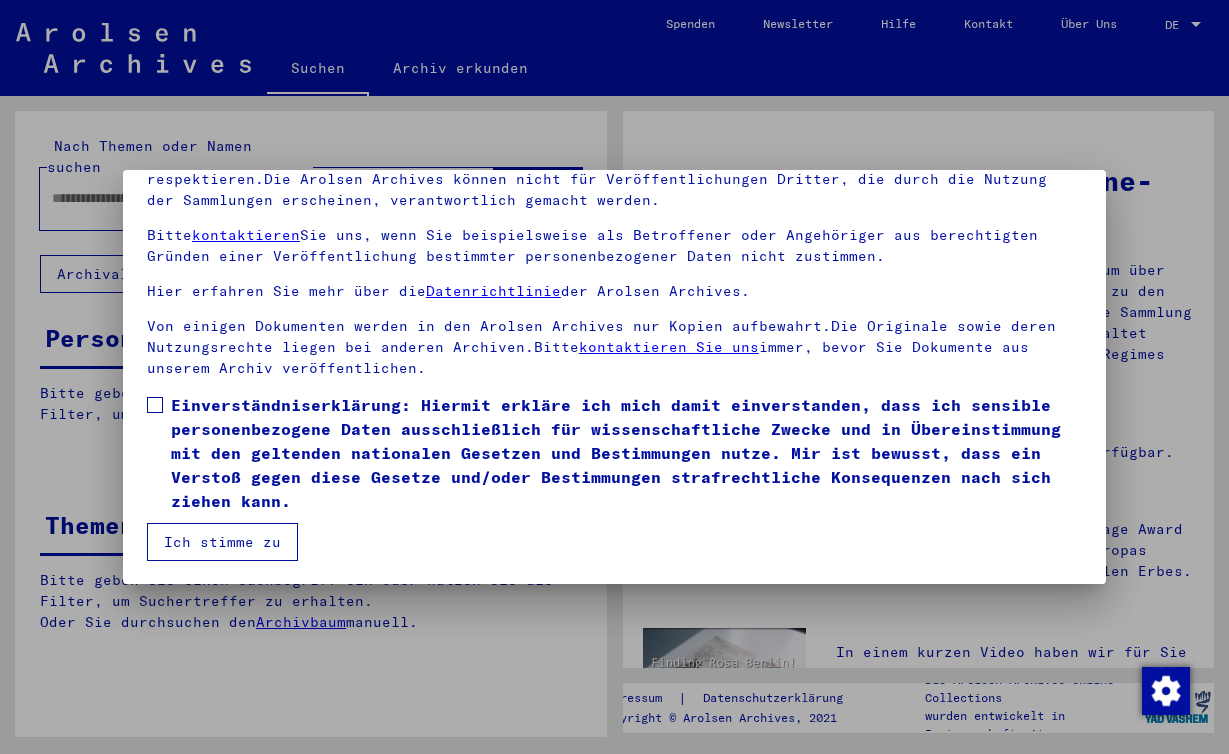 click on "Ich stimme zu" at bounding box center (222, 542) 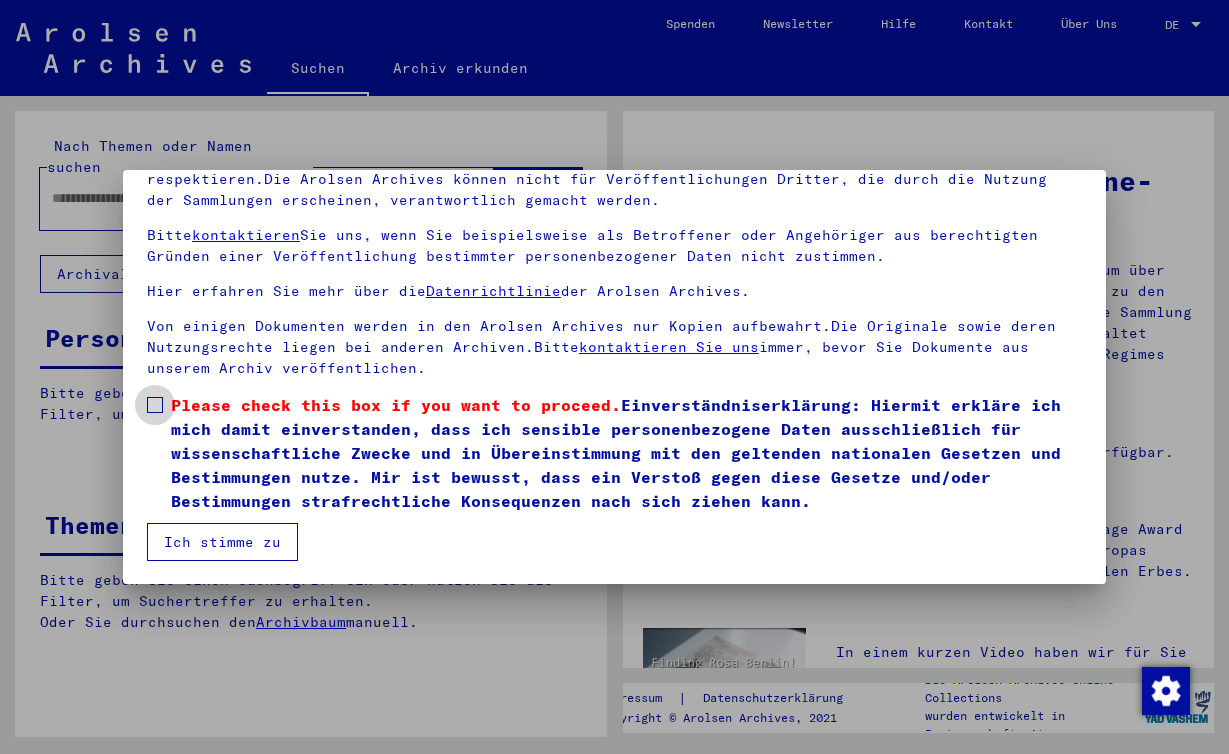 click at bounding box center [155, 405] 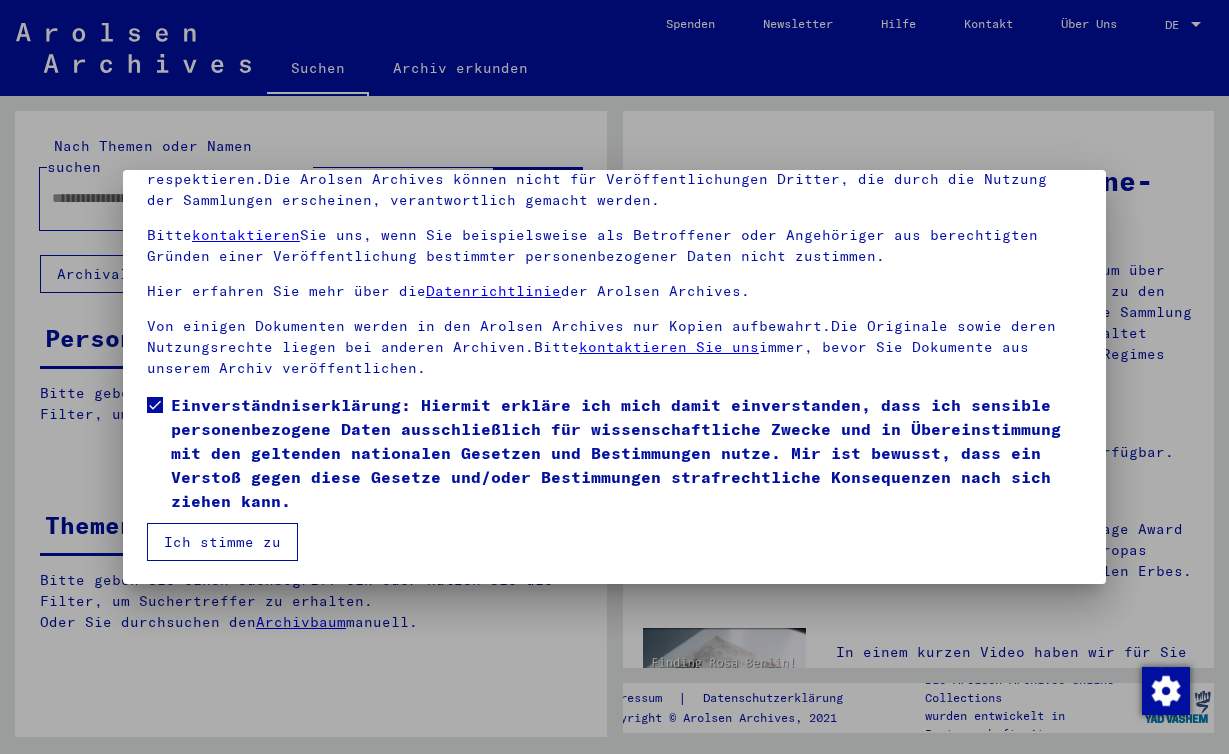 click on "Ich stimme zu" at bounding box center [222, 542] 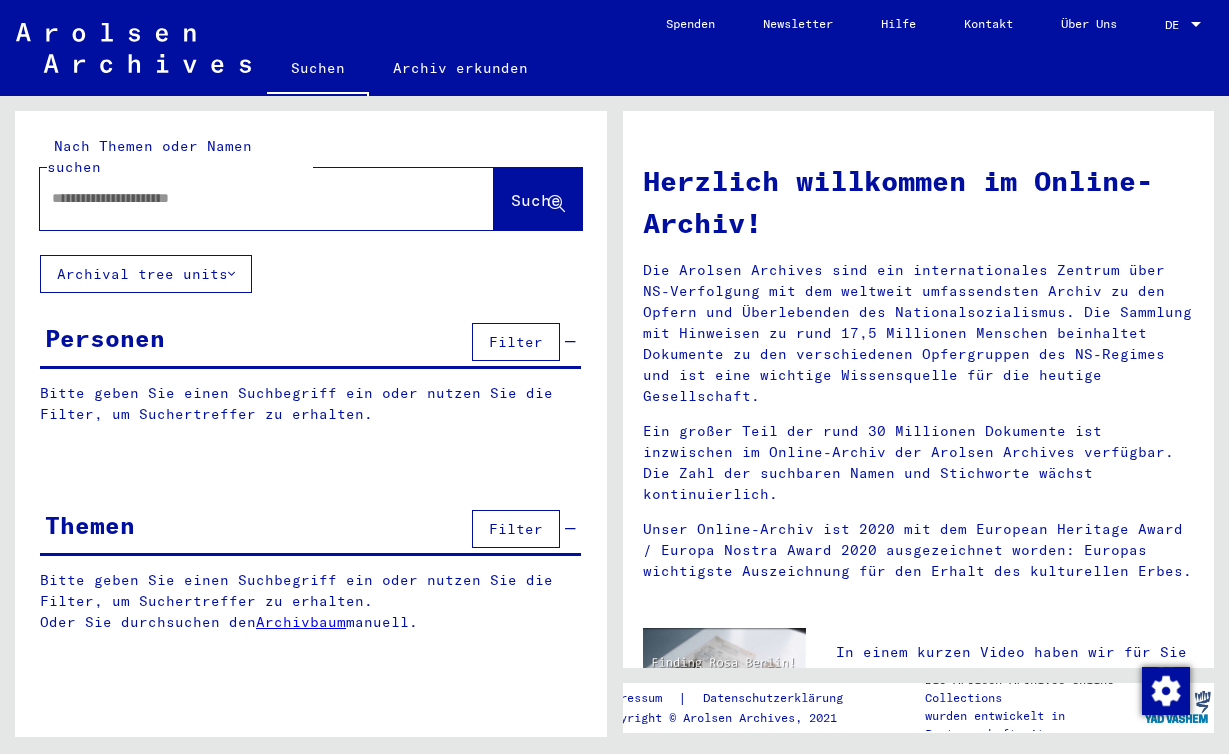 click at bounding box center [243, 198] 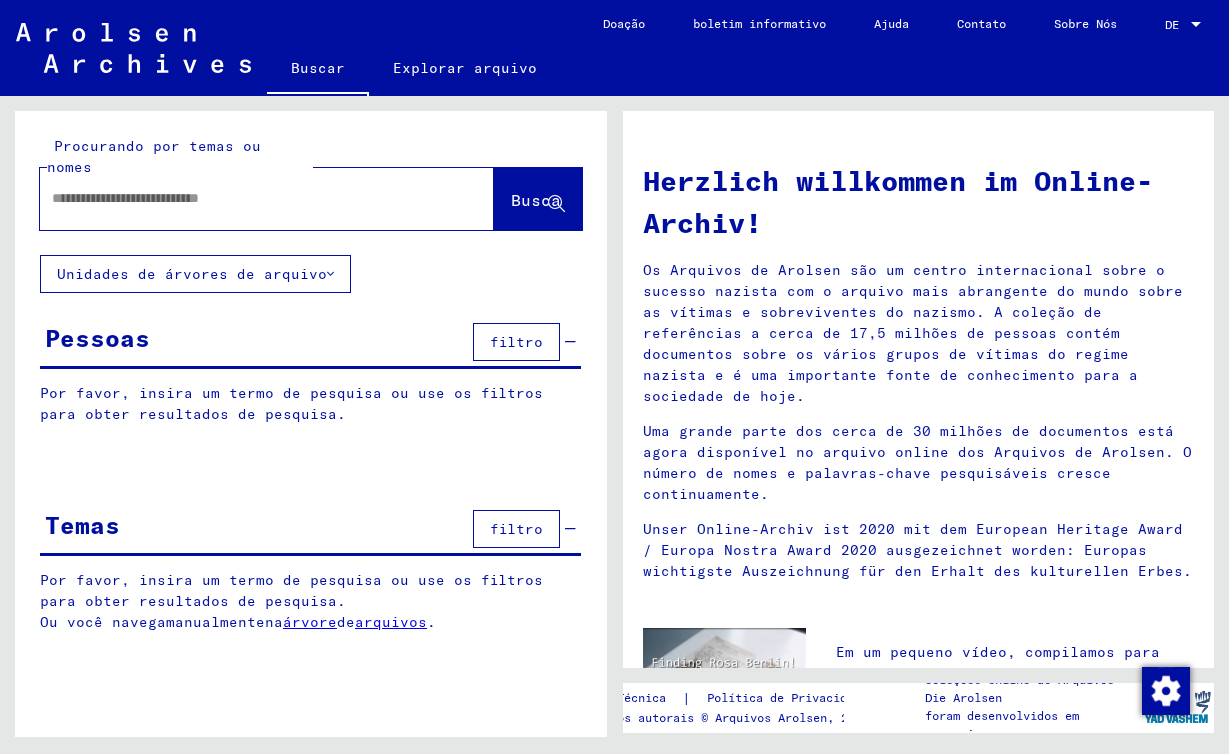 click at bounding box center (243, 198) 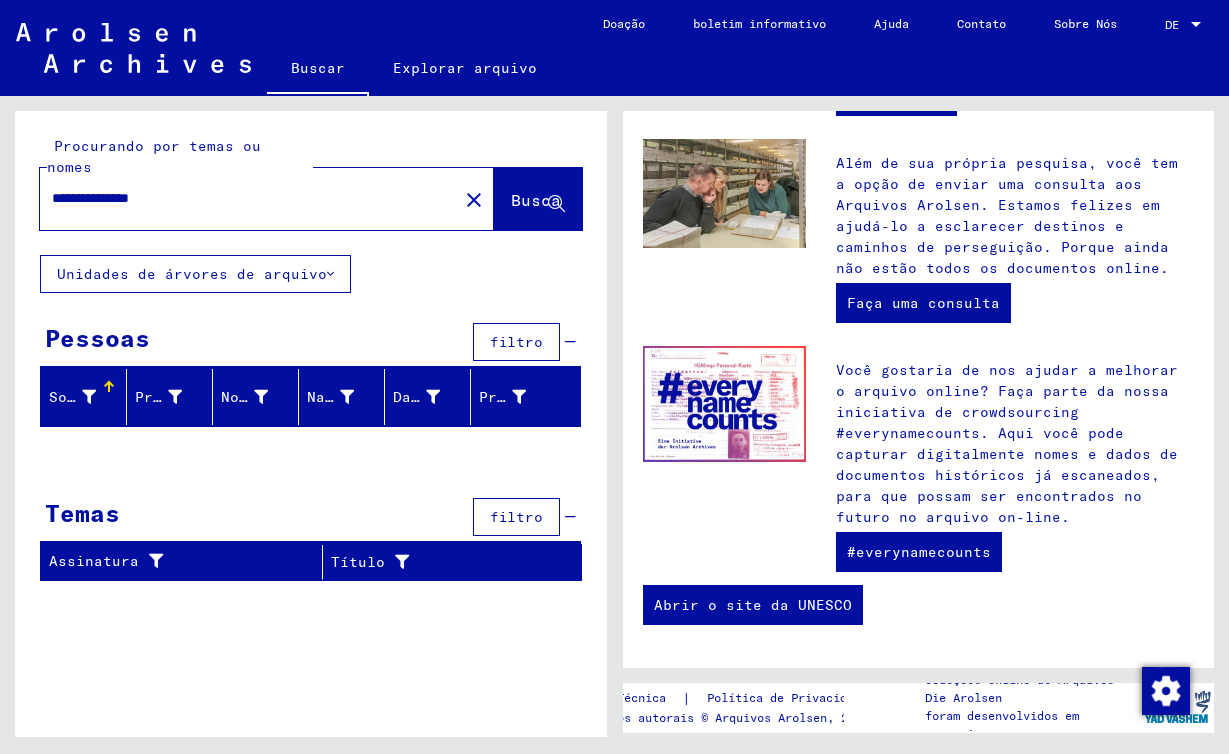 scroll, scrollTop: 819, scrollLeft: 0, axis: vertical 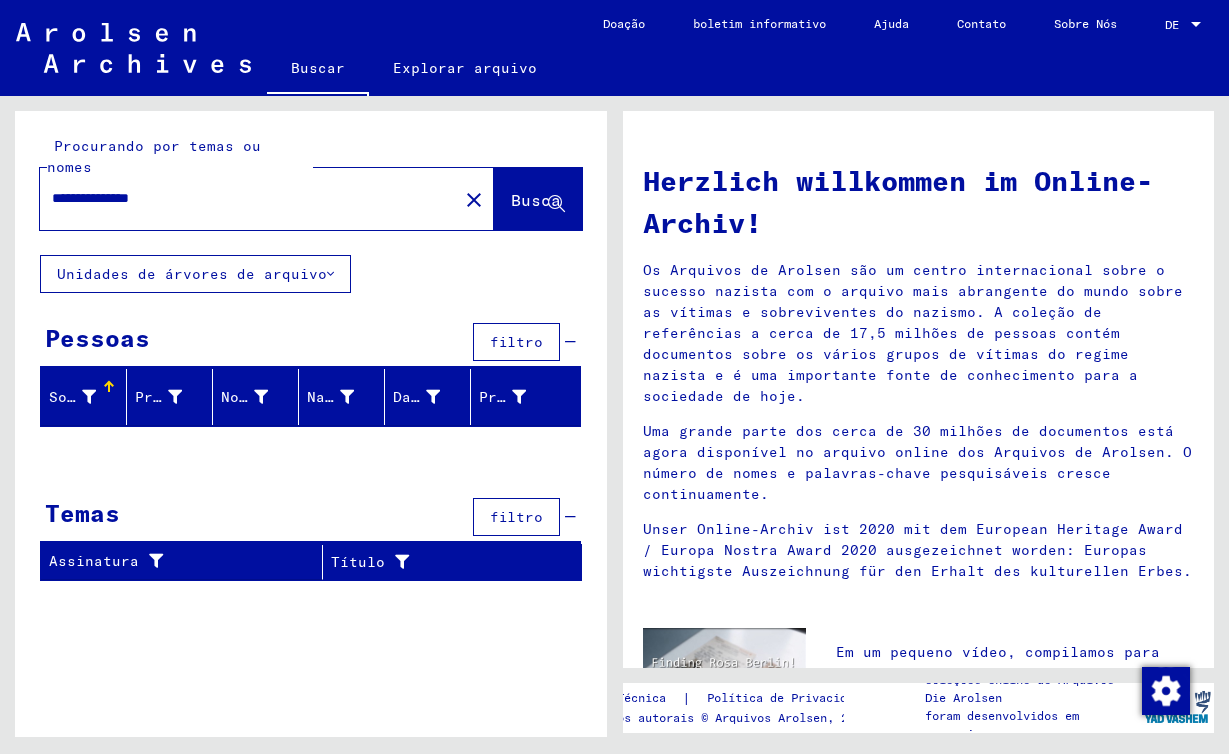 drag, startPoint x: 120, startPoint y: 178, endPoint x: 23, endPoint y: 180, distance: 97.020615 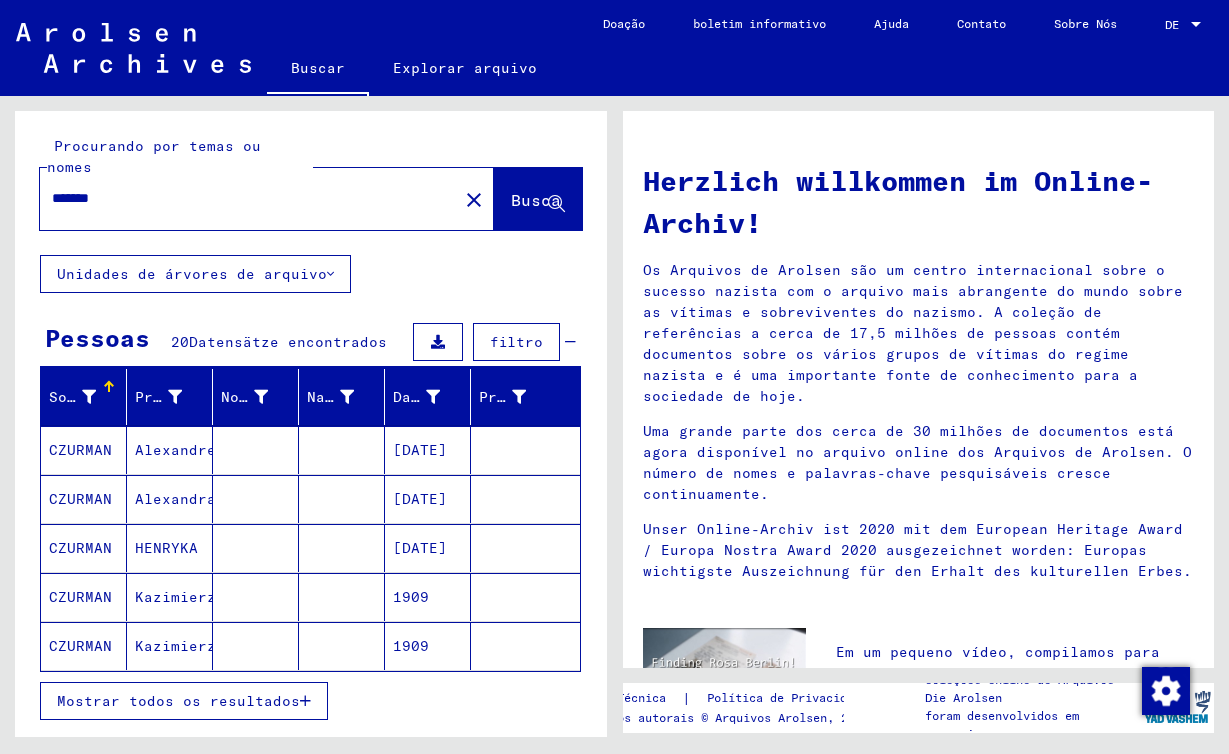 click on "Kazimierz" at bounding box center [170, 646] 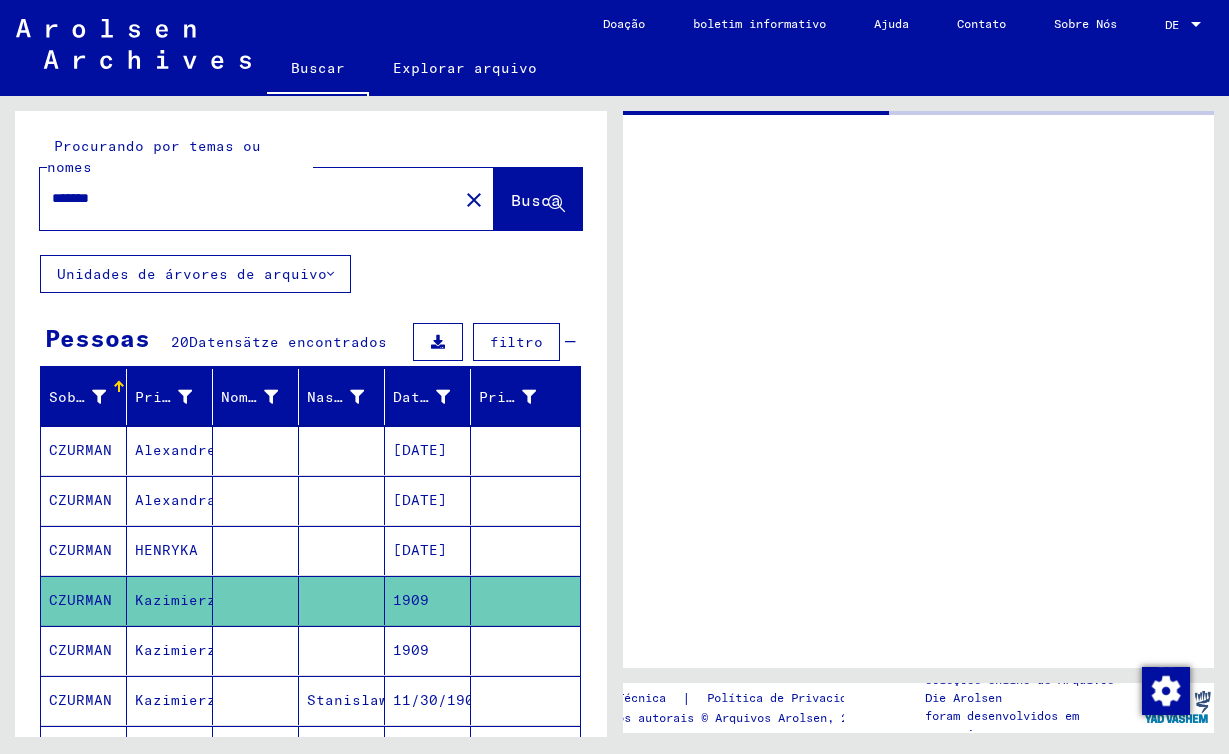 click on "Kazimierz" 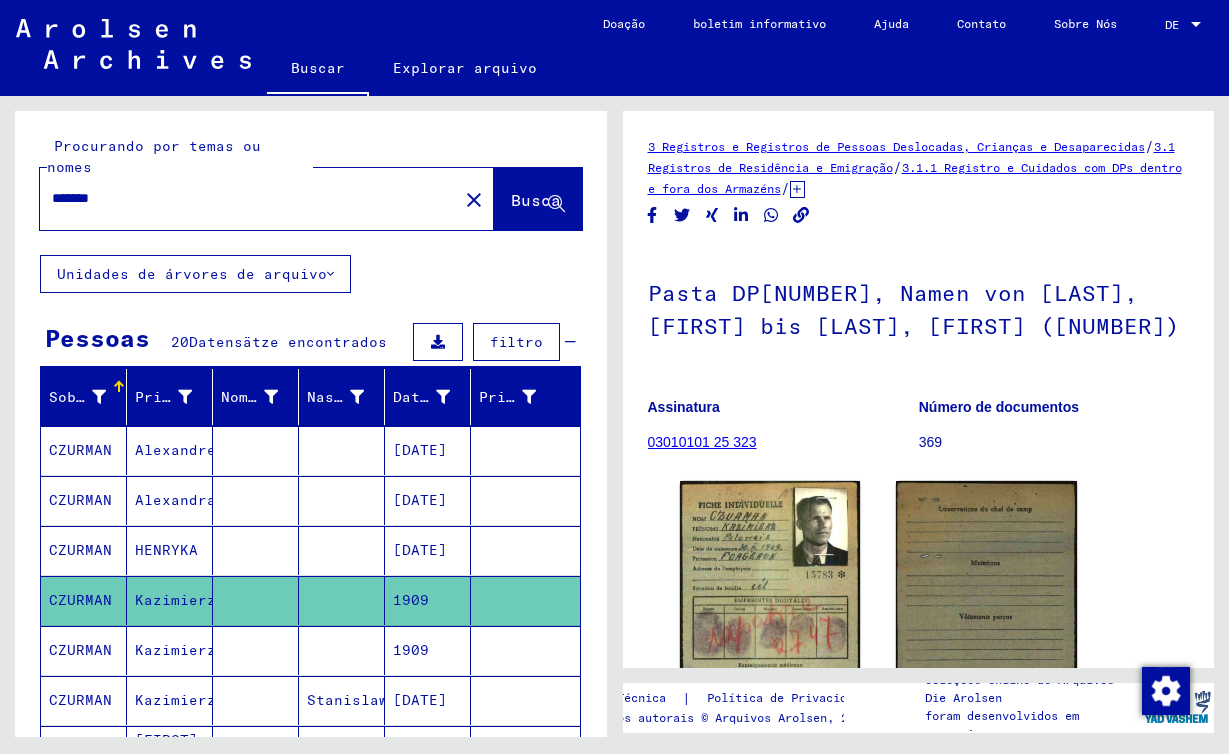 scroll, scrollTop: 0, scrollLeft: 0, axis: both 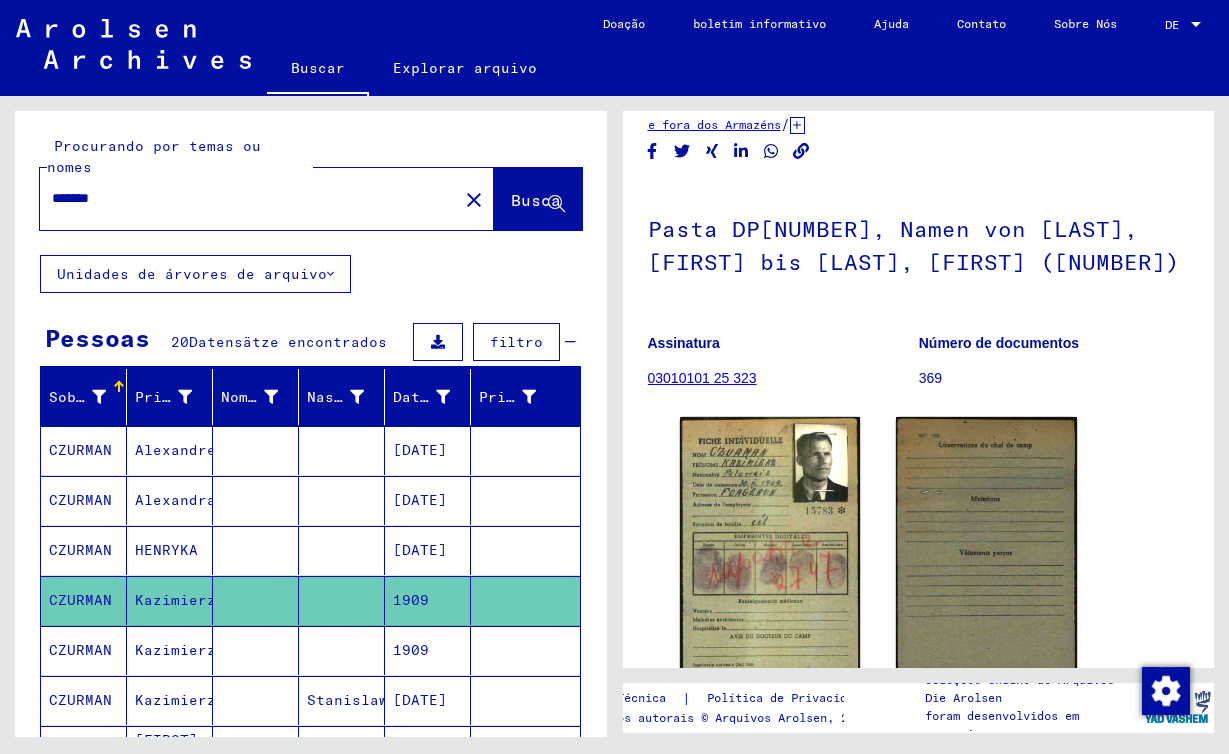click 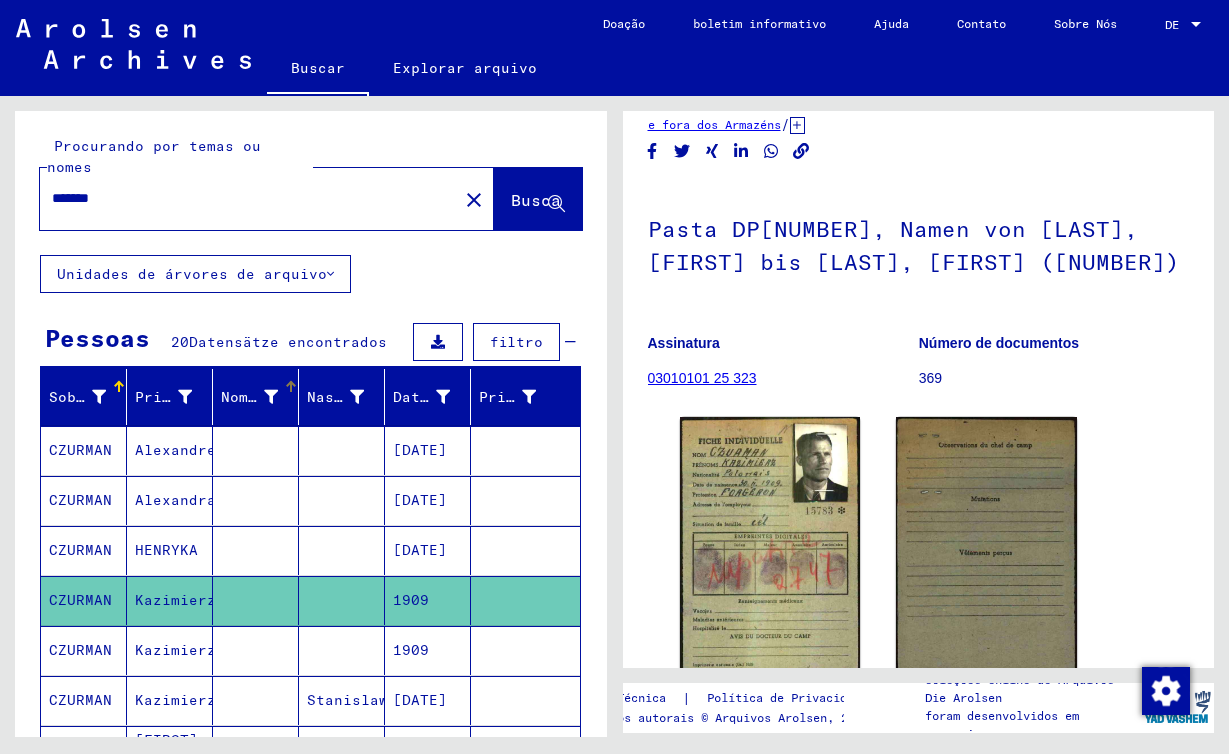 drag, startPoint x: 213, startPoint y: 376, endPoint x: 284, endPoint y: 379, distance: 71.063354 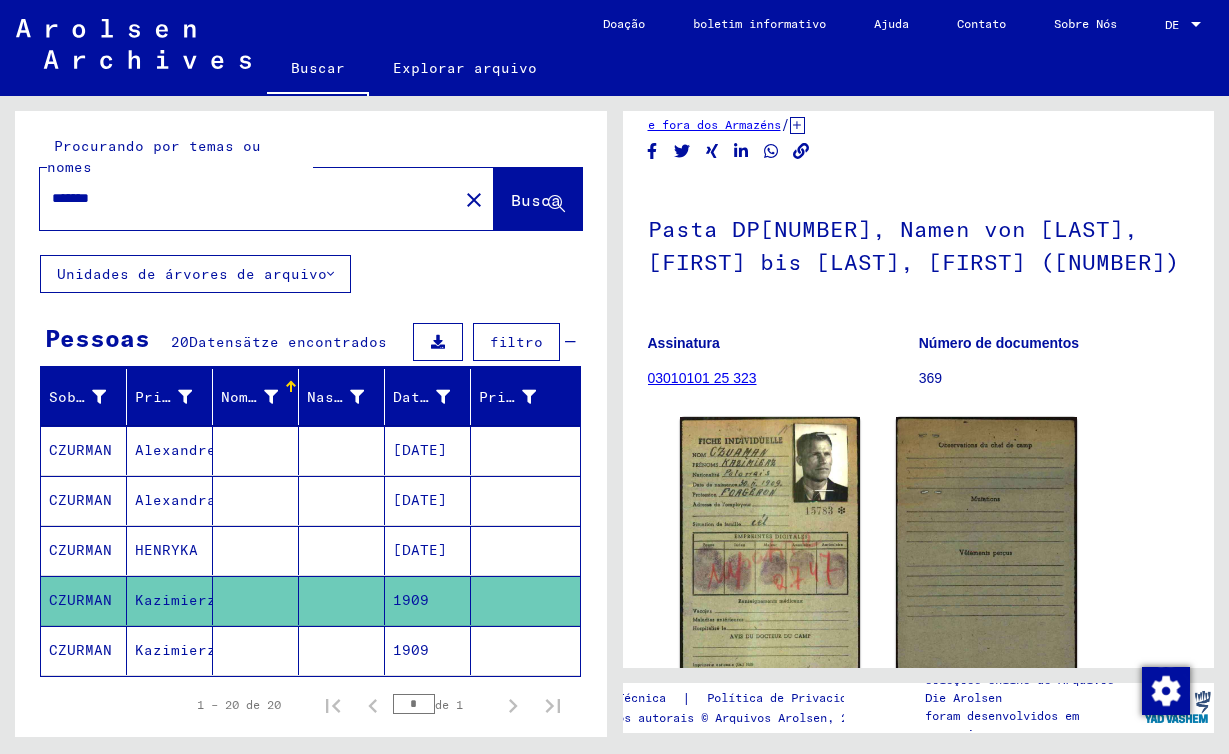 click on "CZURMAN" 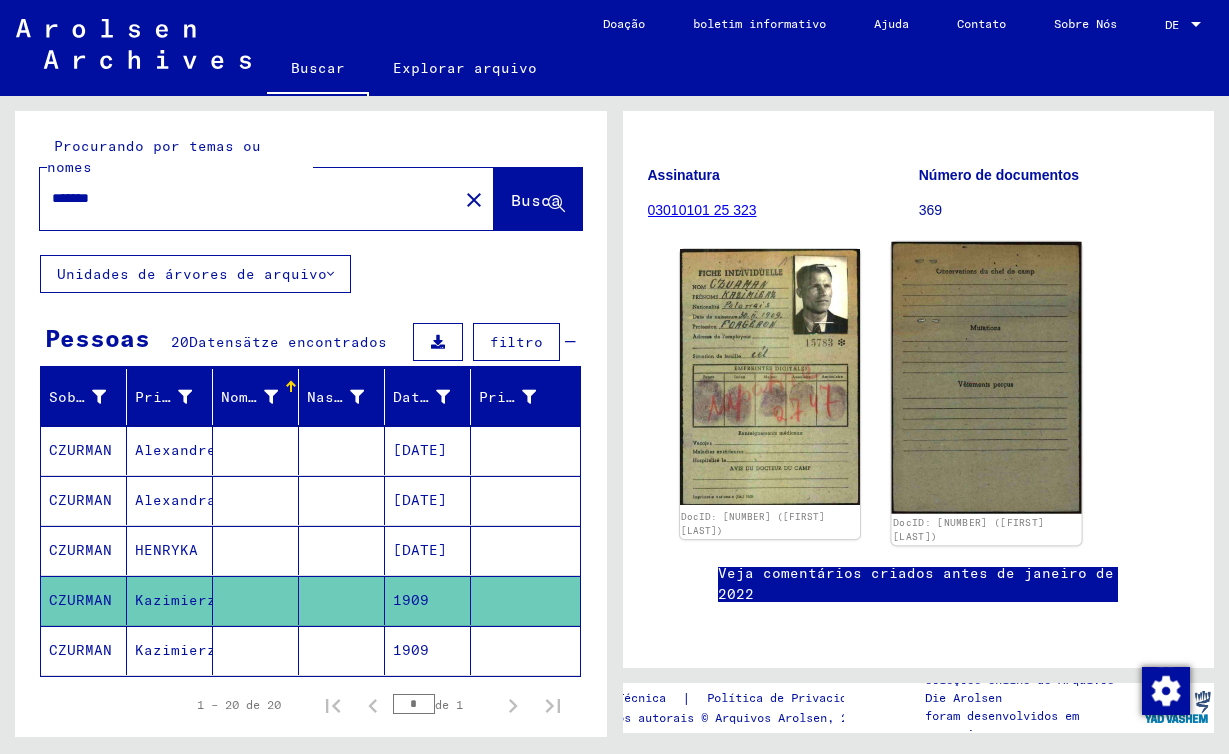 scroll, scrollTop: 899, scrollLeft: 0, axis: vertical 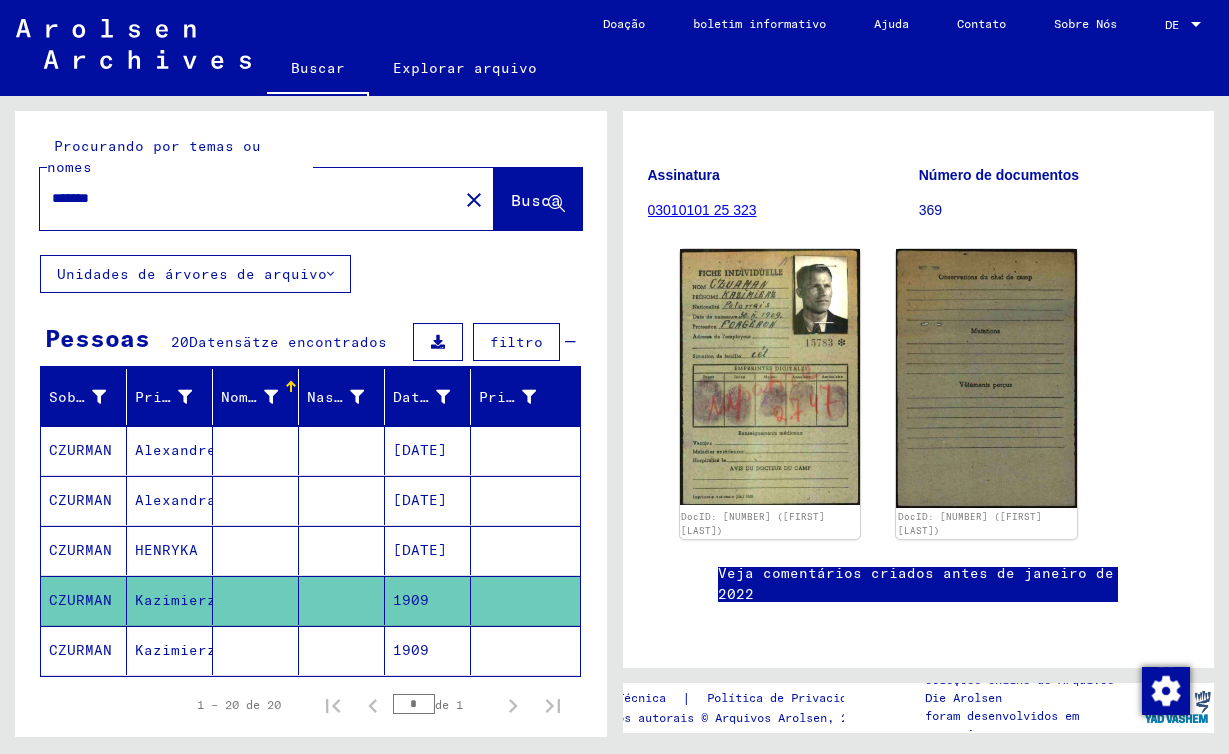 click on "HENRYKA" at bounding box center (170, 600) 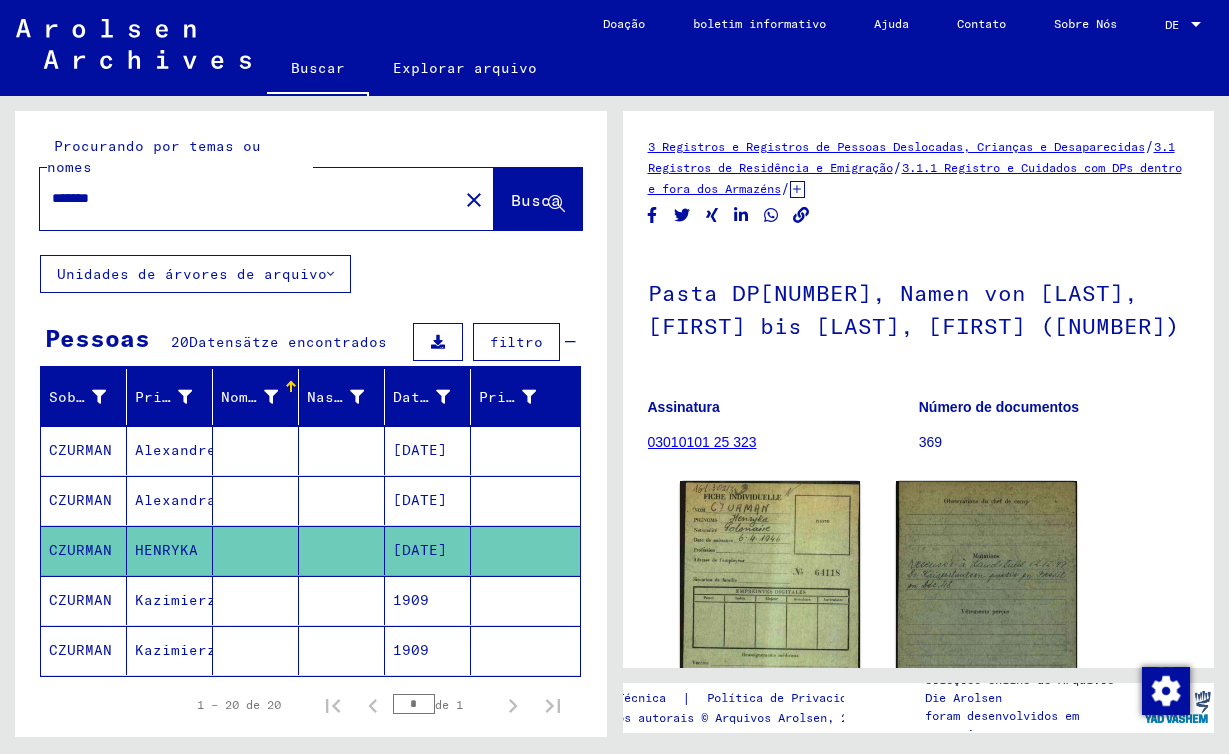 scroll, scrollTop: 0, scrollLeft: 0, axis: both 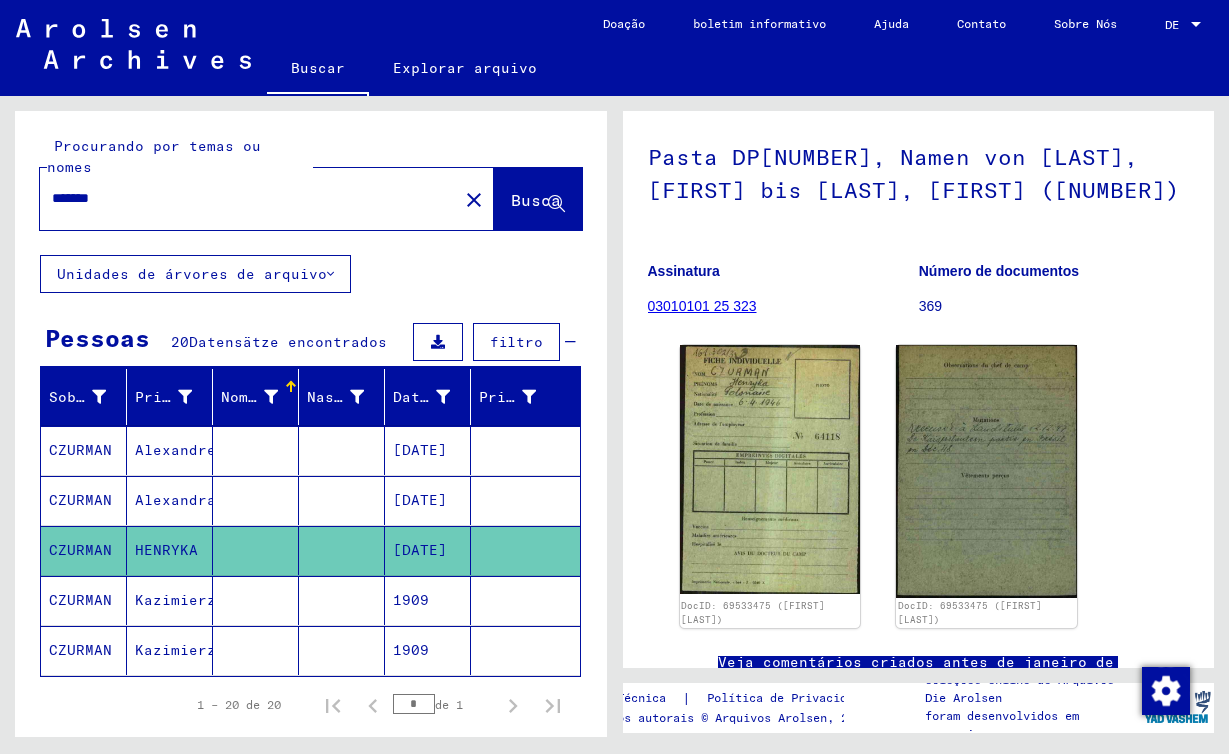 click on "CZURMAN" at bounding box center [84, 550] 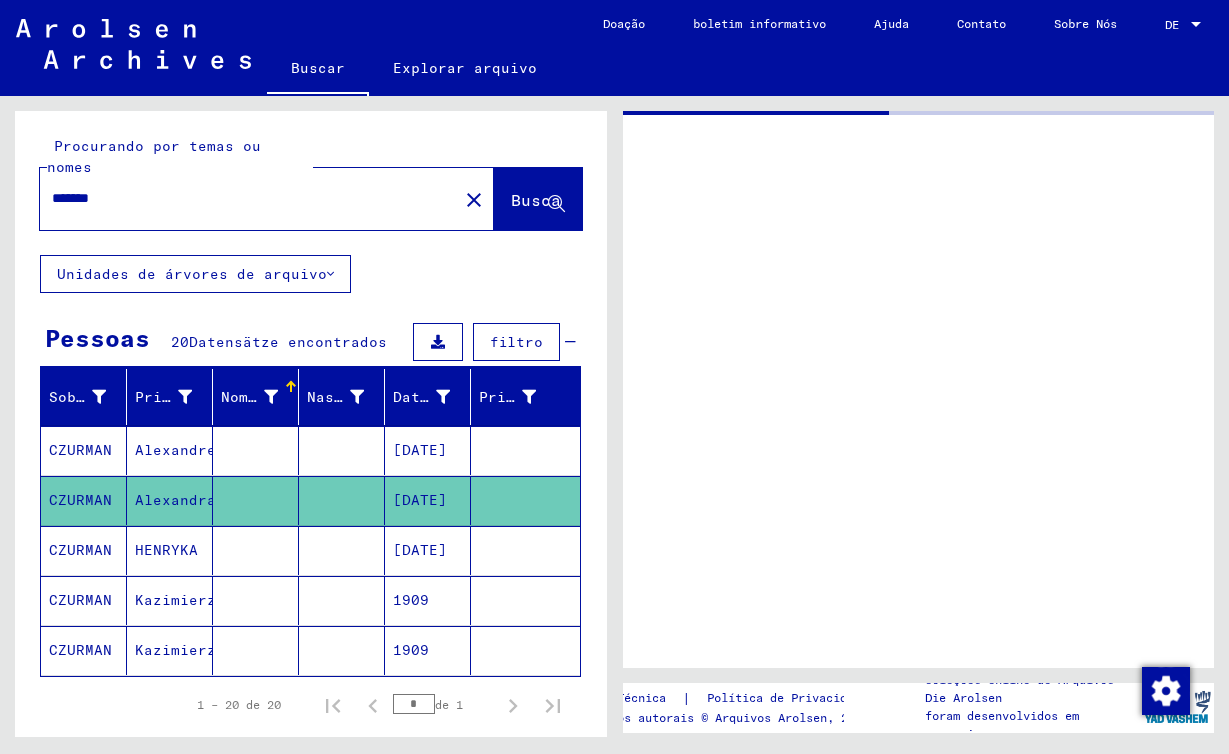 scroll, scrollTop: 0, scrollLeft: 0, axis: both 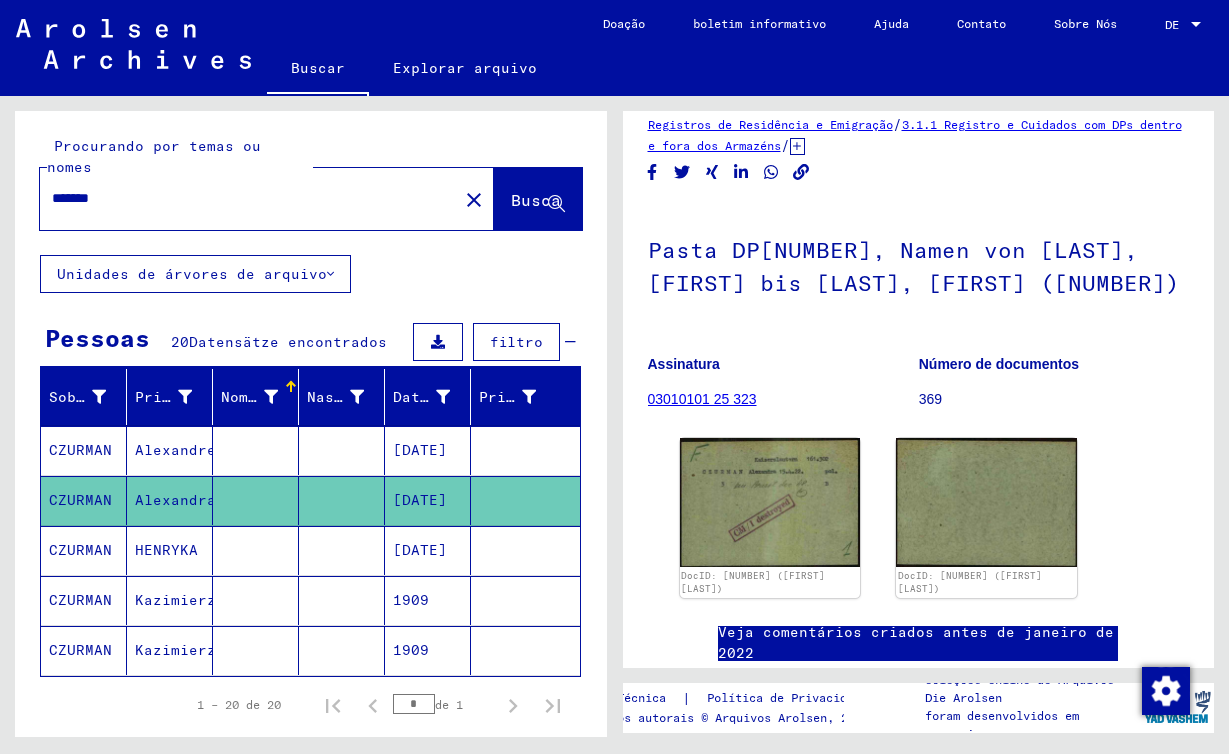 click on "Alexandre" at bounding box center (170, 500) 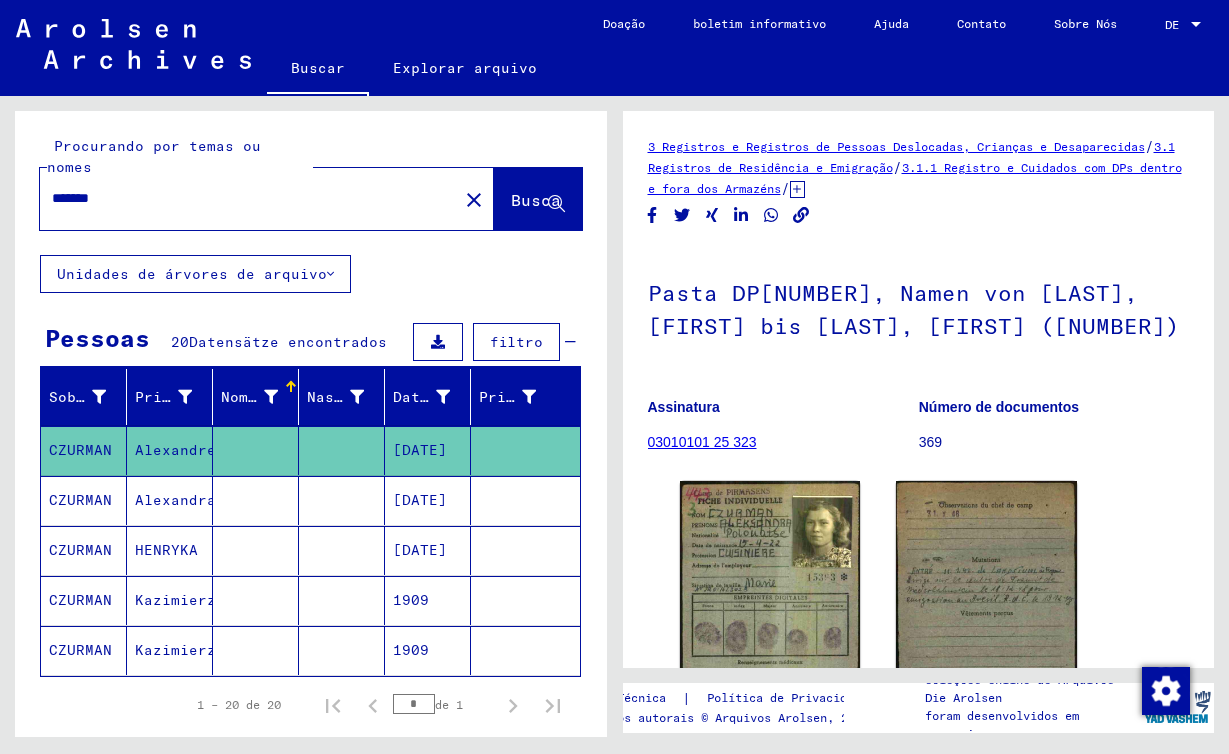 scroll, scrollTop: 0, scrollLeft: 0, axis: both 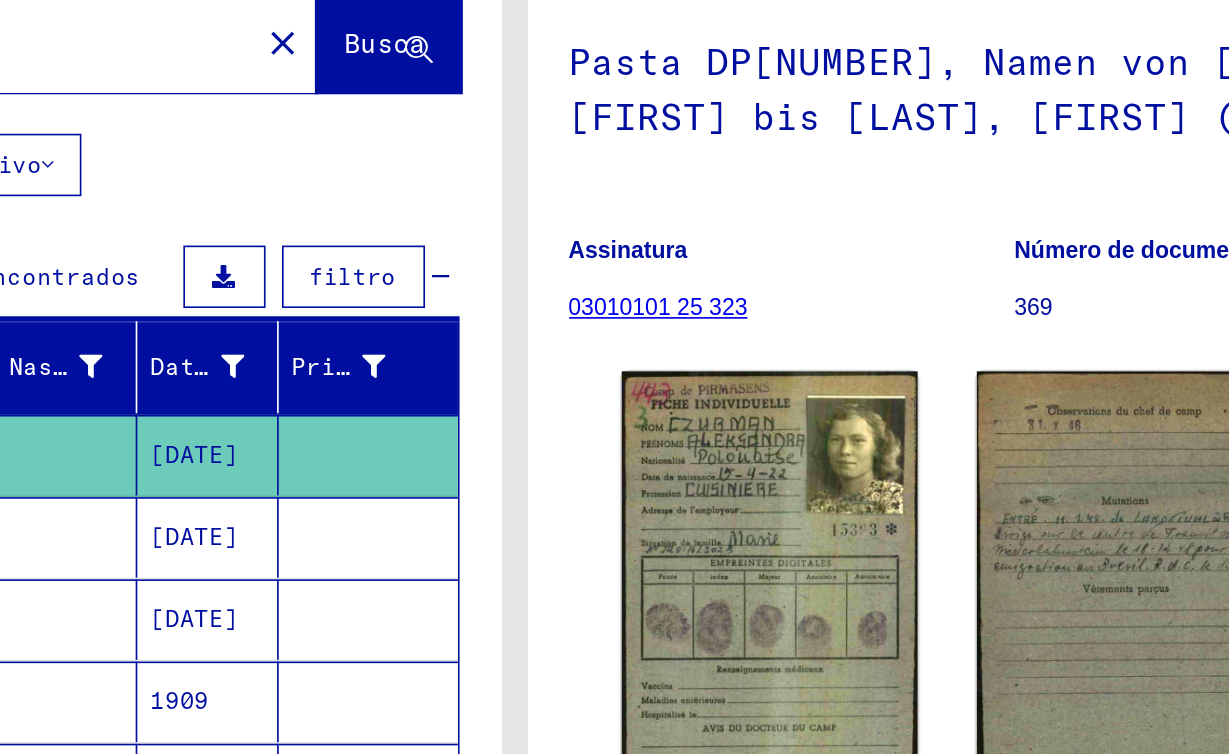 click on "Assinatura" 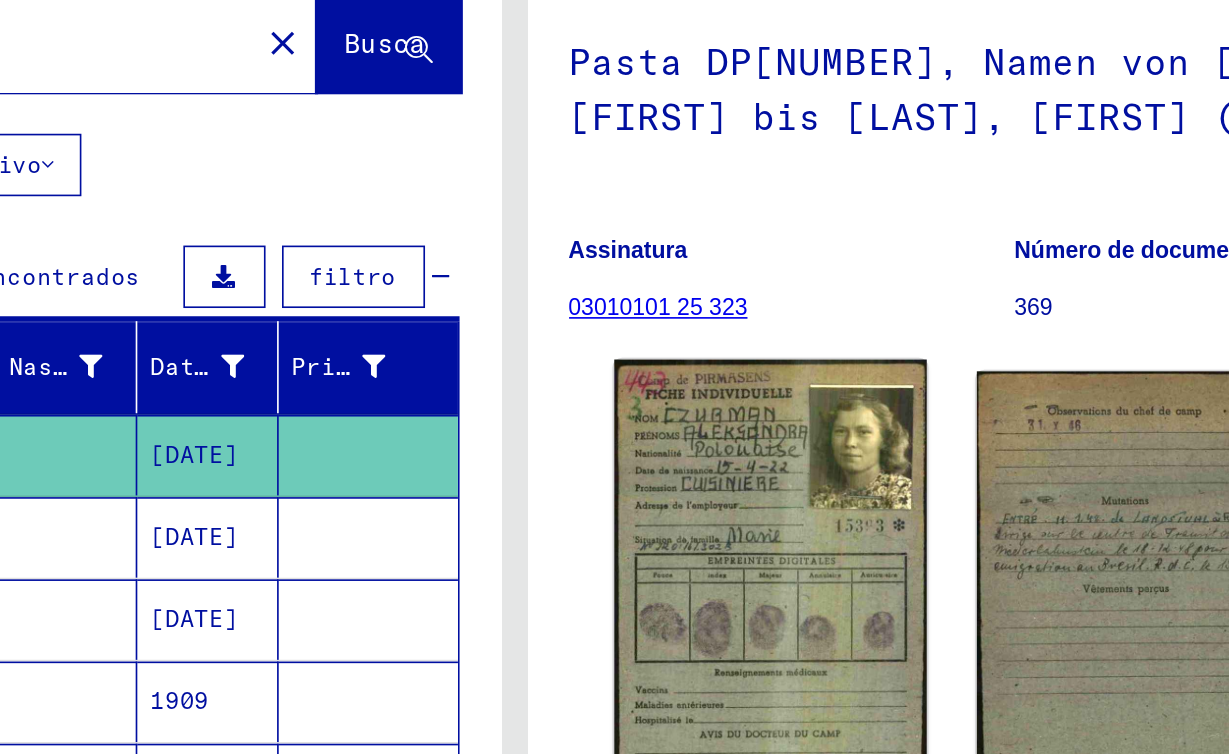 click 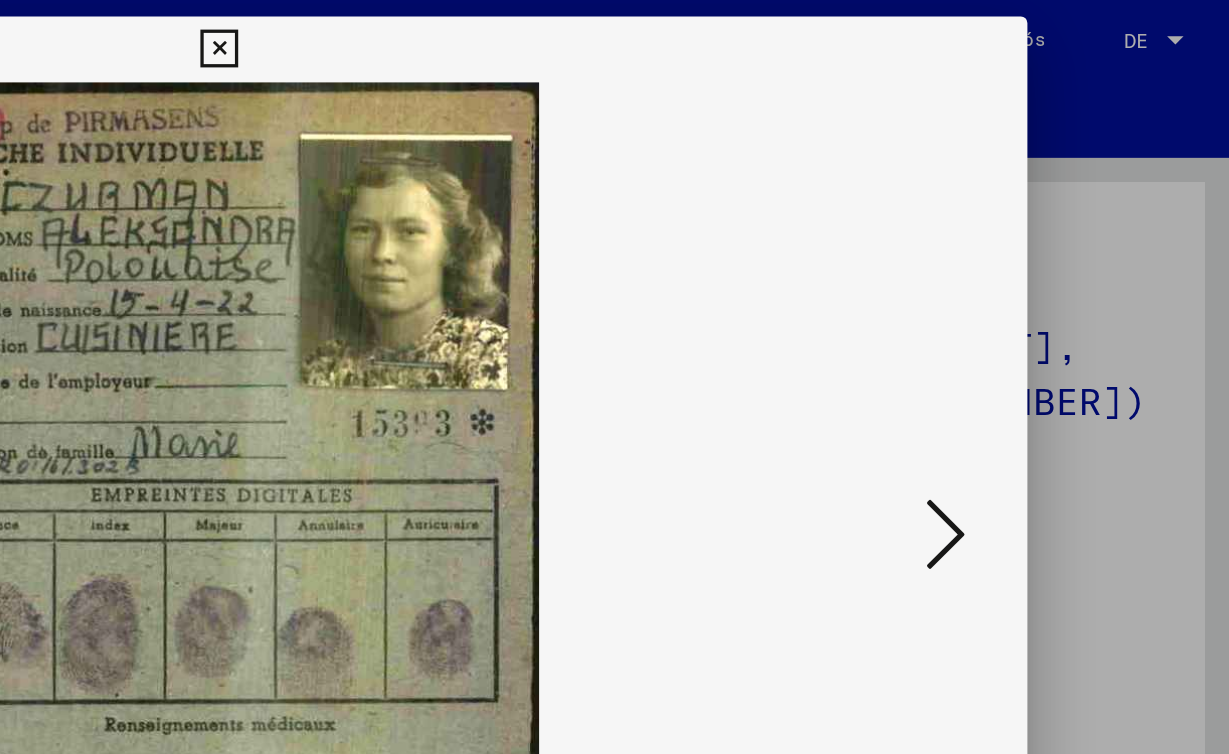 click at bounding box center (614, 327) 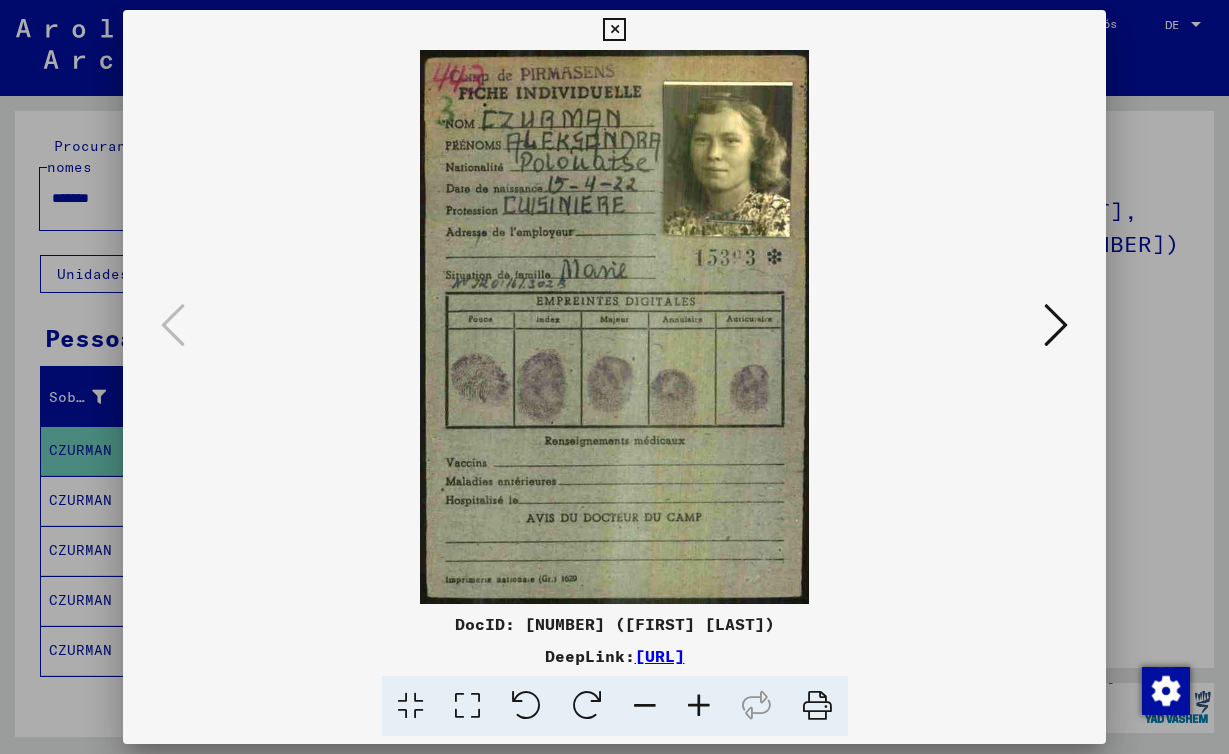 click at bounding box center [614, 30] 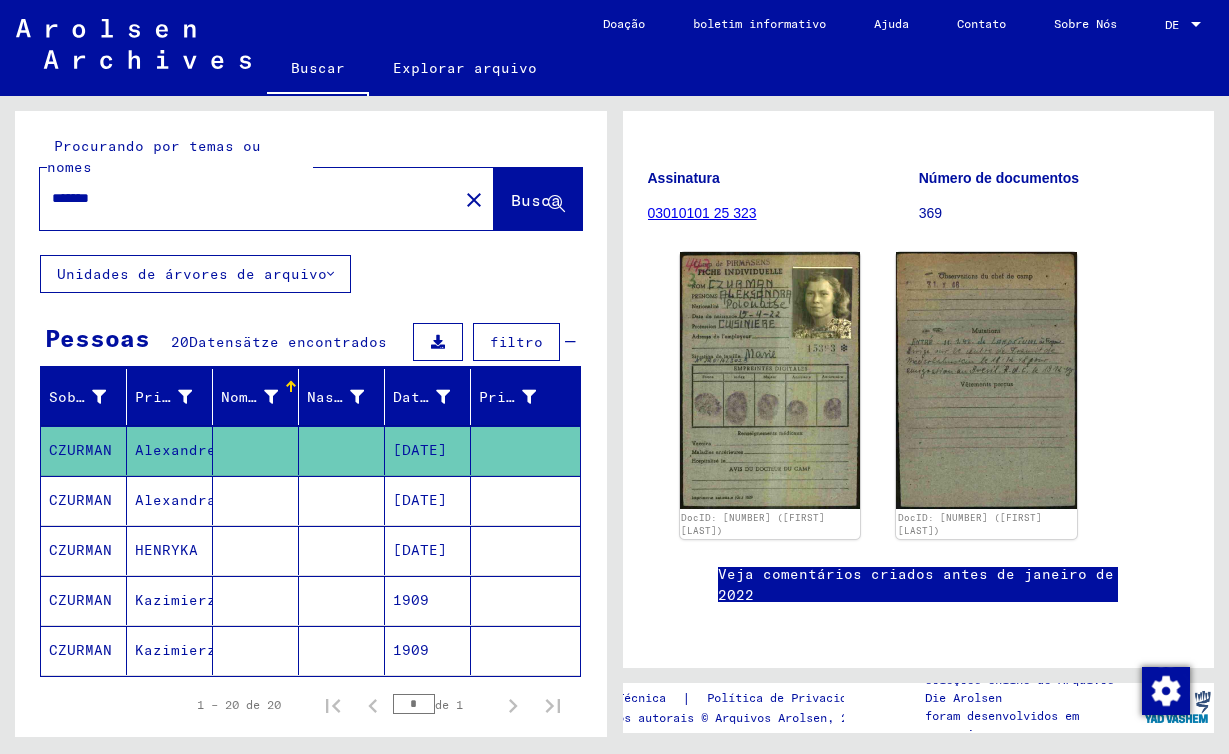 scroll, scrollTop: 444, scrollLeft: 0, axis: vertical 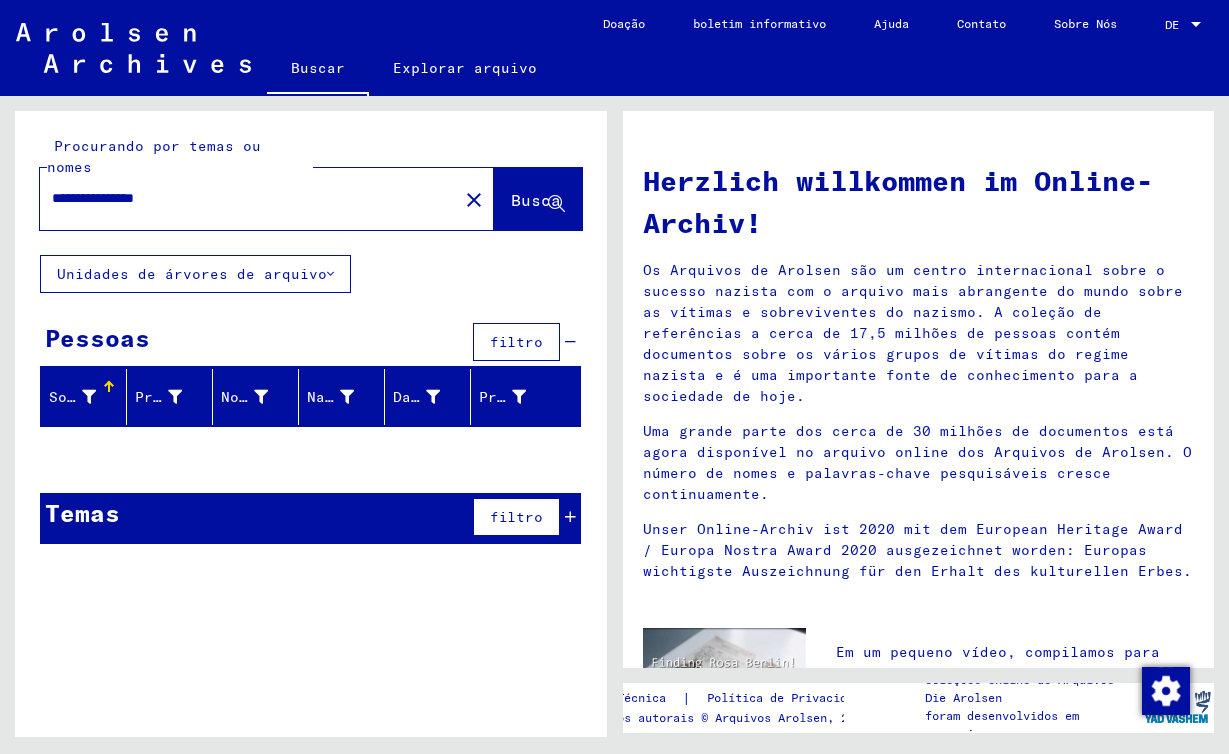 click on "**********" at bounding box center (243, 198) 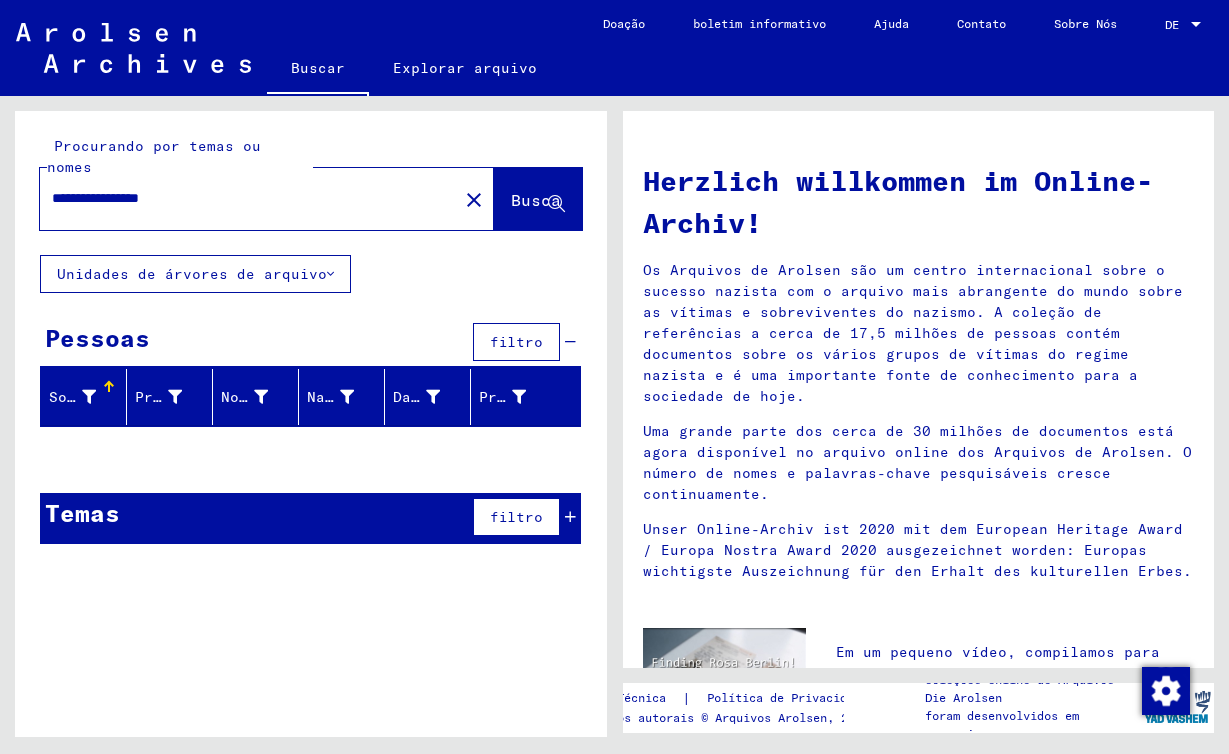 type on "**********" 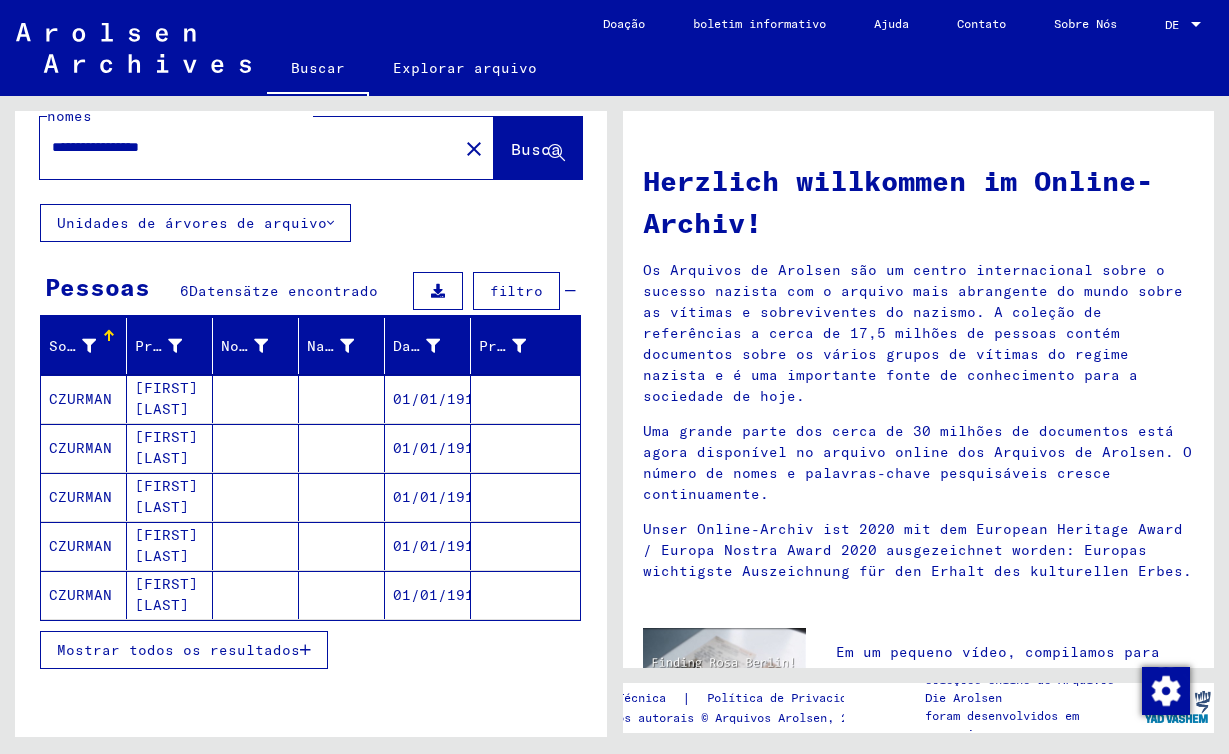 scroll, scrollTop: 49, scrollLeft: 0, axis: vertical 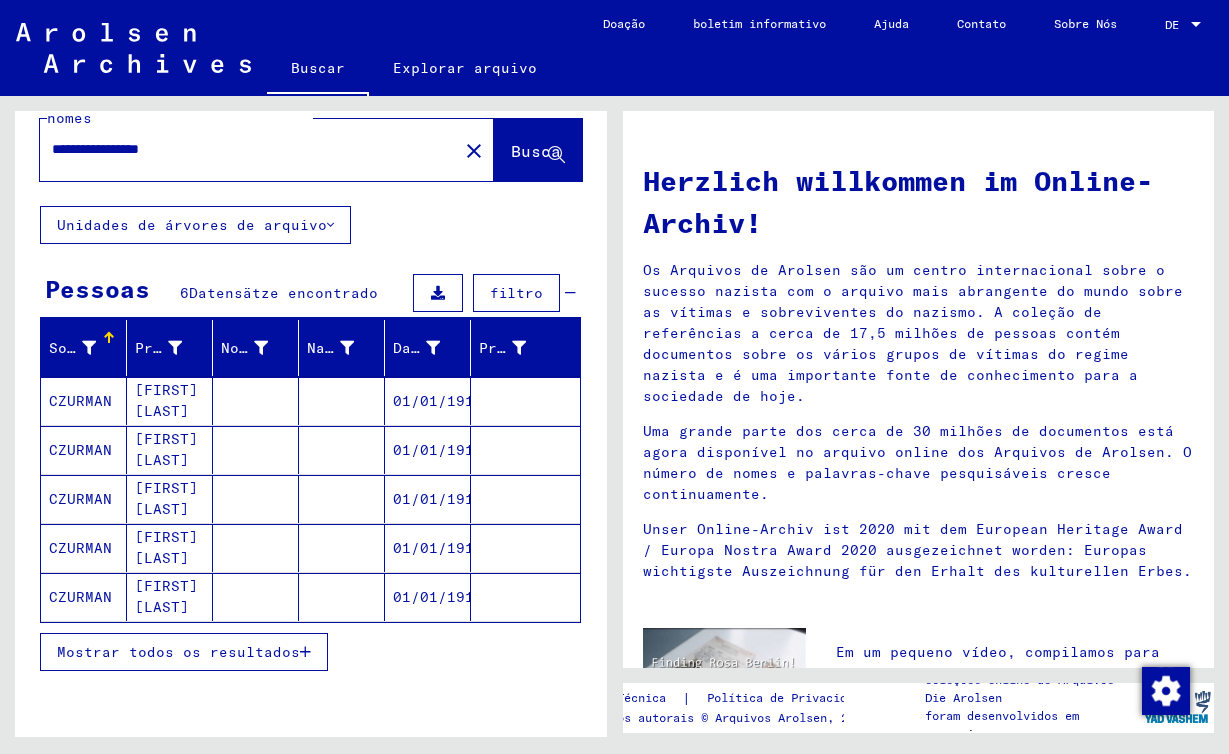 click on "CZURMAN" 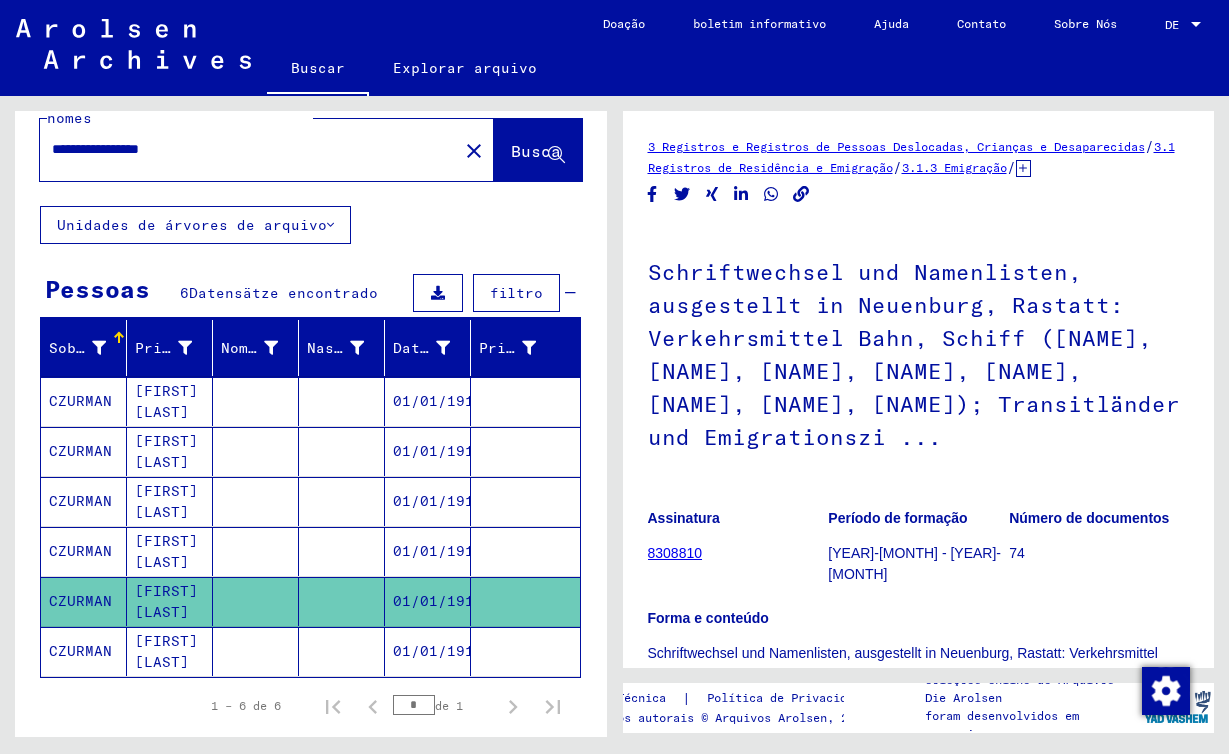 scroll, scrollTop: 0, scrollLeft: 0, axis: both 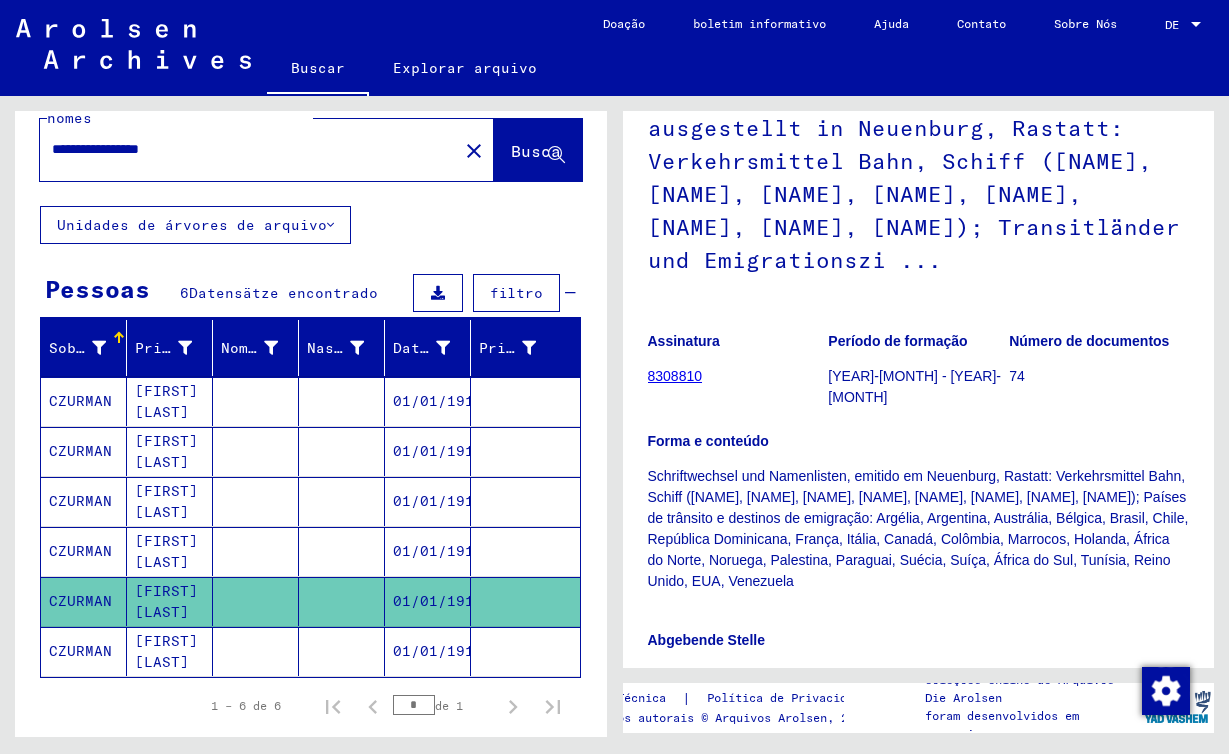 click on "CZURMAN" 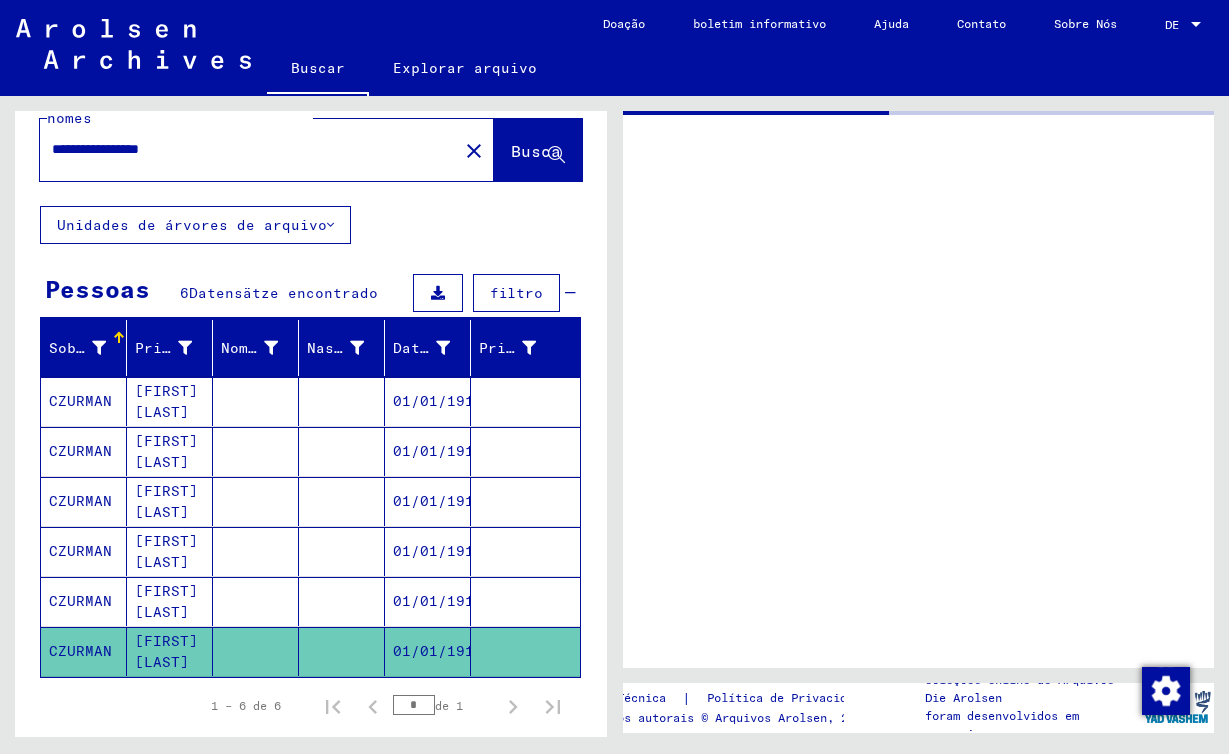 scroll, scrollTop: 0, scrollLeft: 0, axis: both 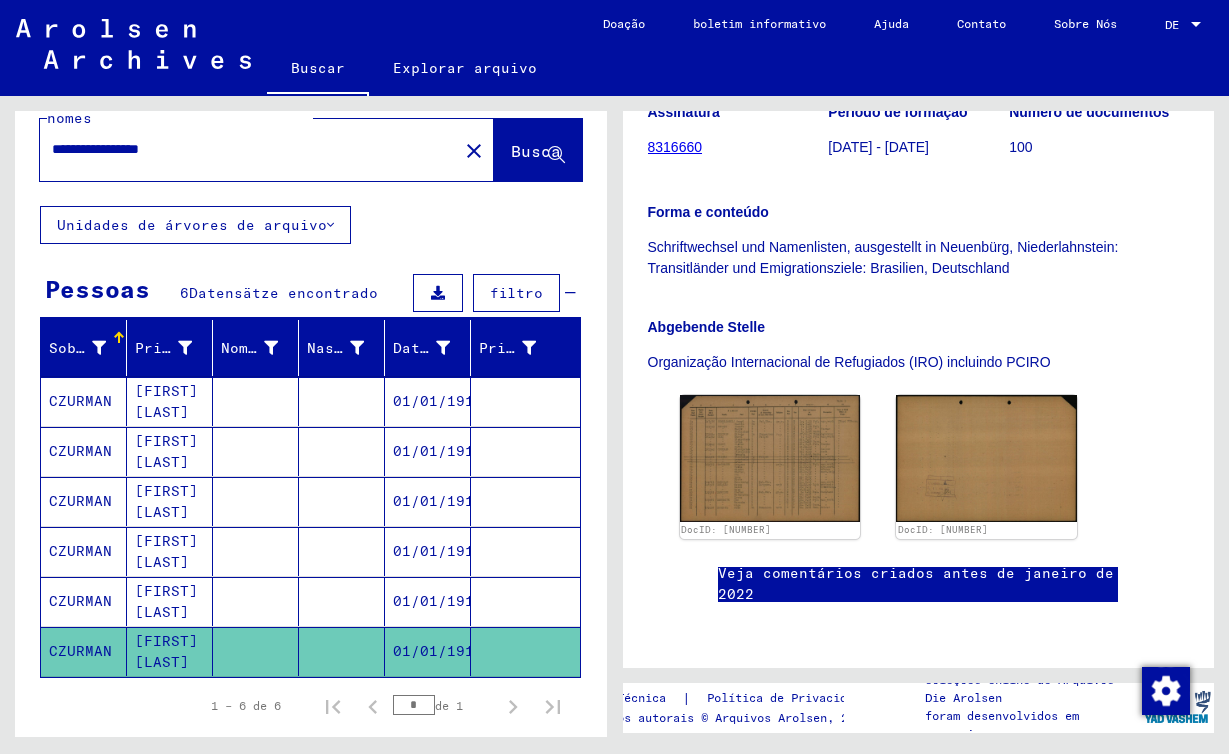 click on "[FIRST] [LAST]" at bounding box center (170, 451) 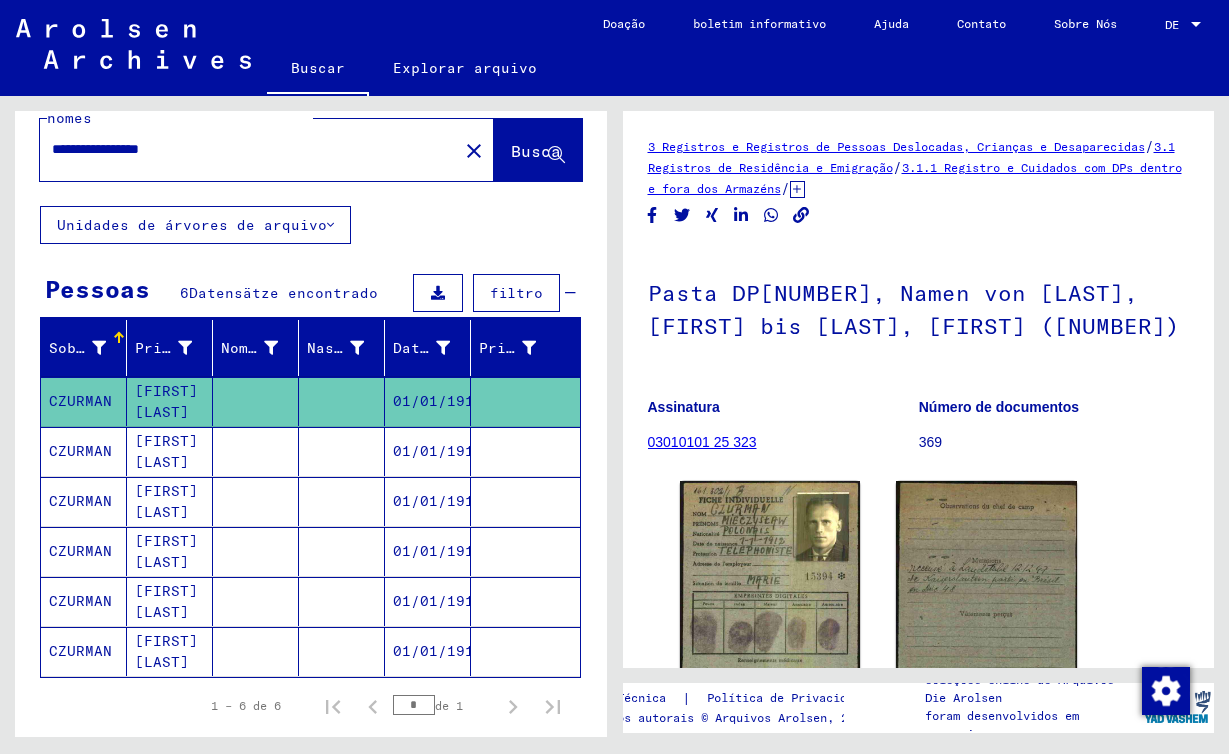 scroll, scrollTop: 0, scrollLeft: 0, axis: both 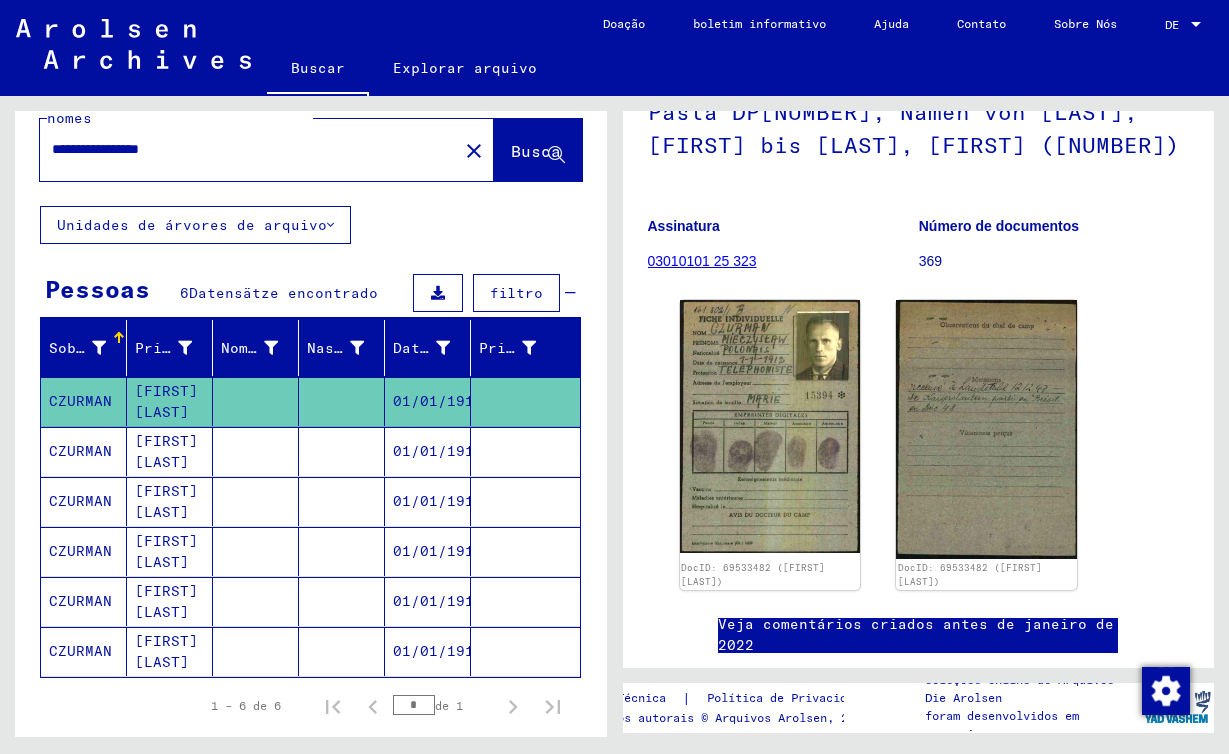 click on "DocID: [NUMBER] ([FIRST] [LAST]) DocID: [NUMBER] ([FIRST] [LAST])" 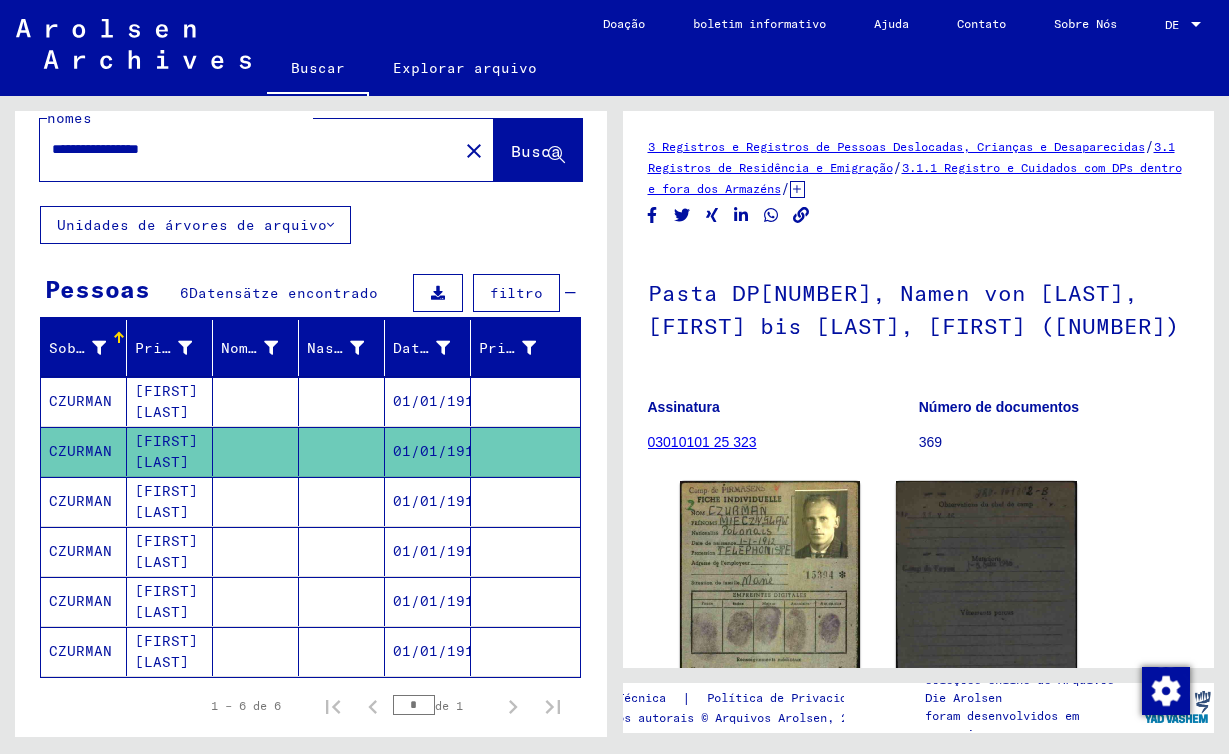 scroll, scrollTop: 0, scrollLeft: 0, axis: both 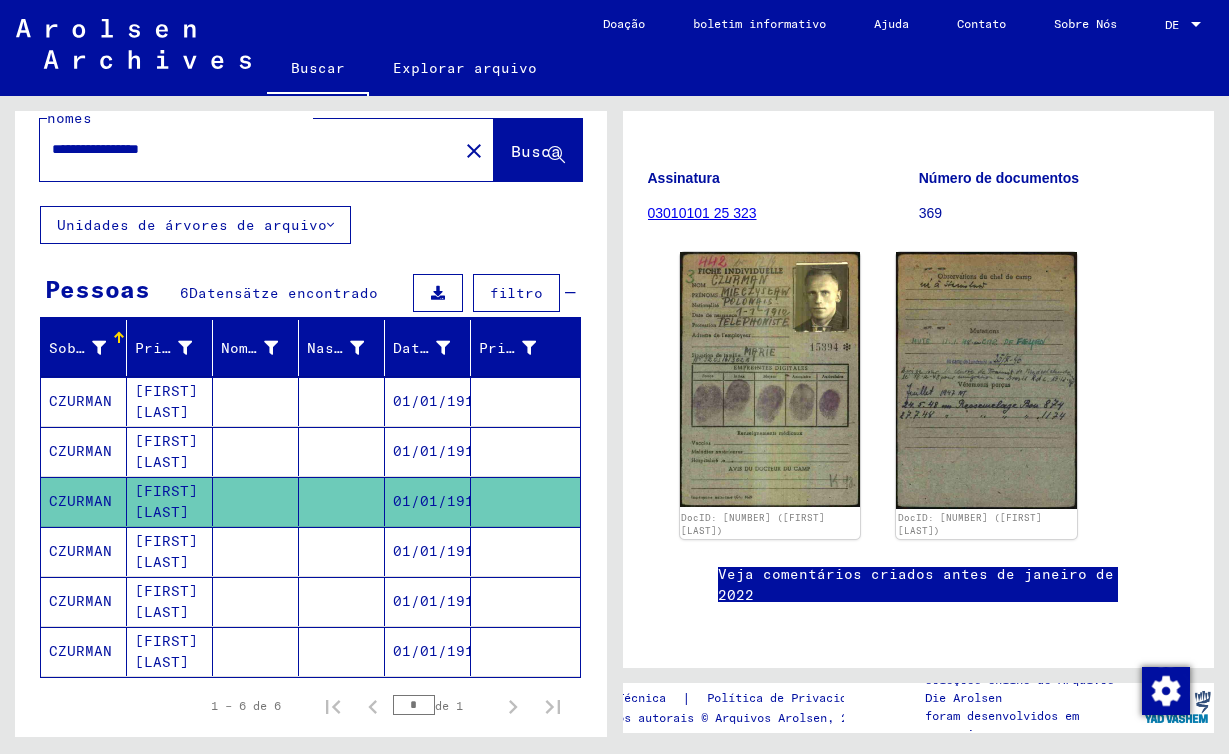 click on "CZURMAN" at bounding box center (84, 601) 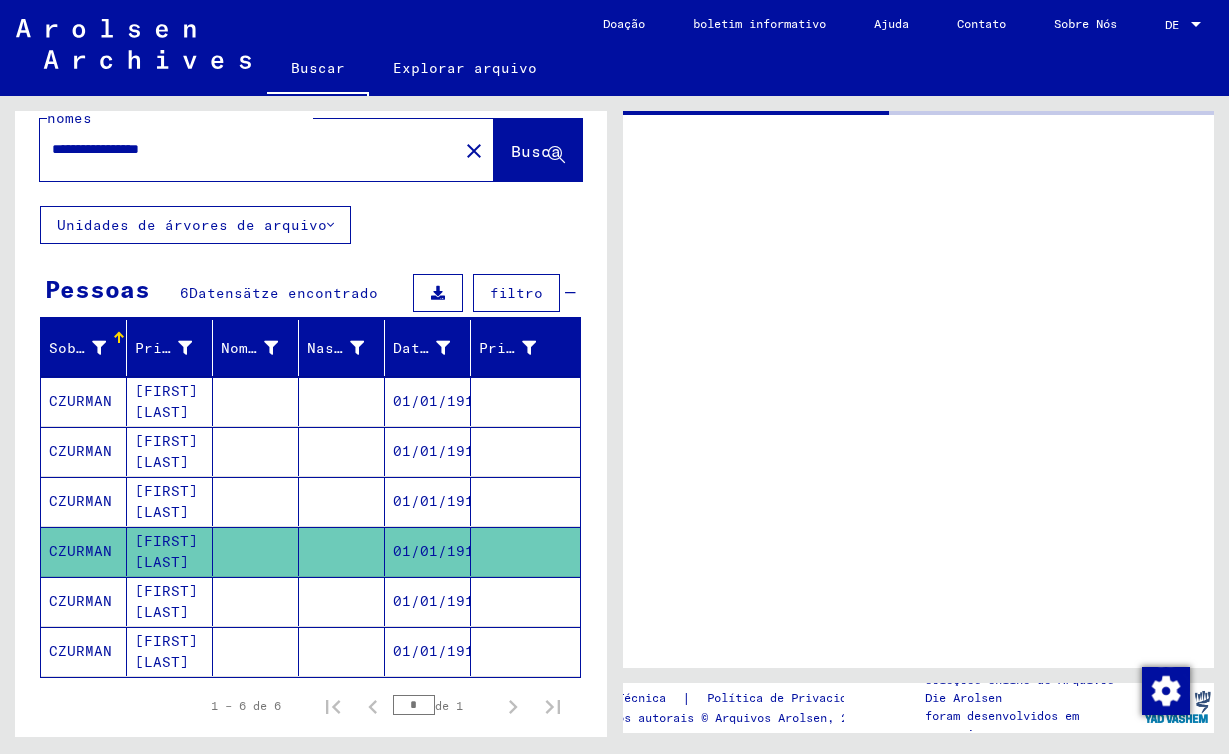 scroll, scrollTop: 0, scrollLeft: 0, axis: both 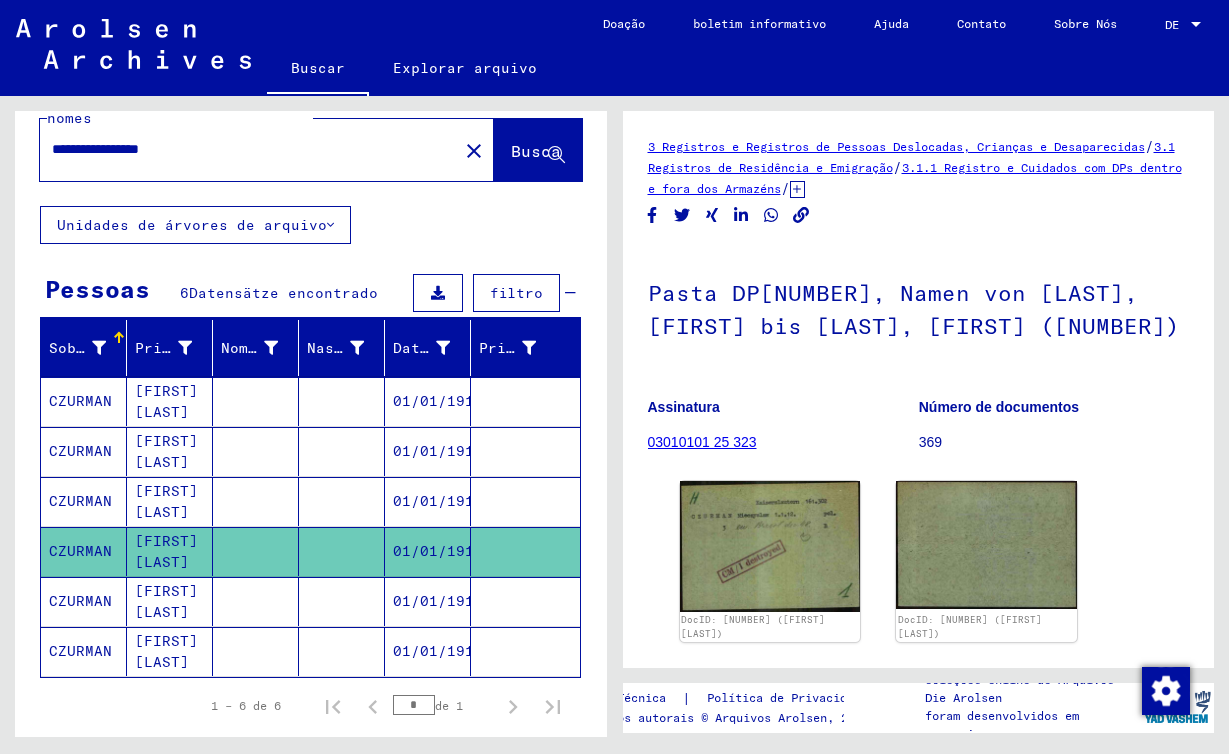 click on "CZURMAN" at bounding box center [84, 651] 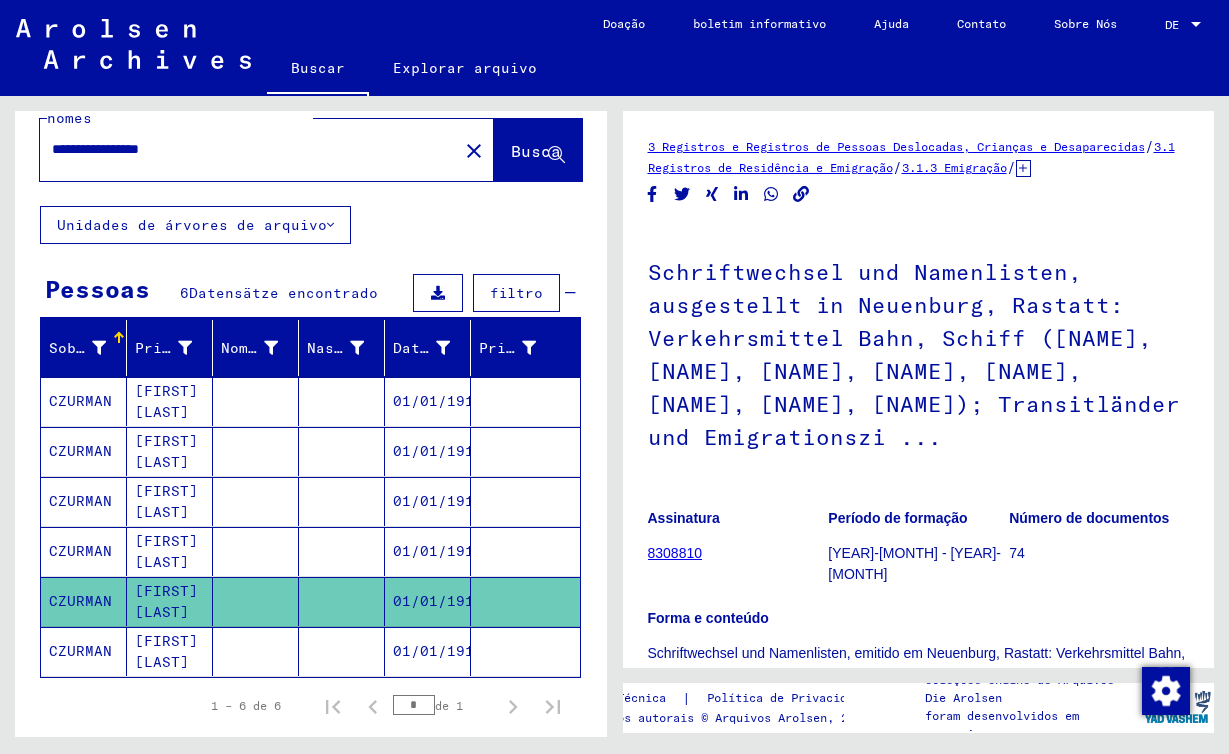scroll, scrollTop: 0, scrollLeft: 0, axis: both 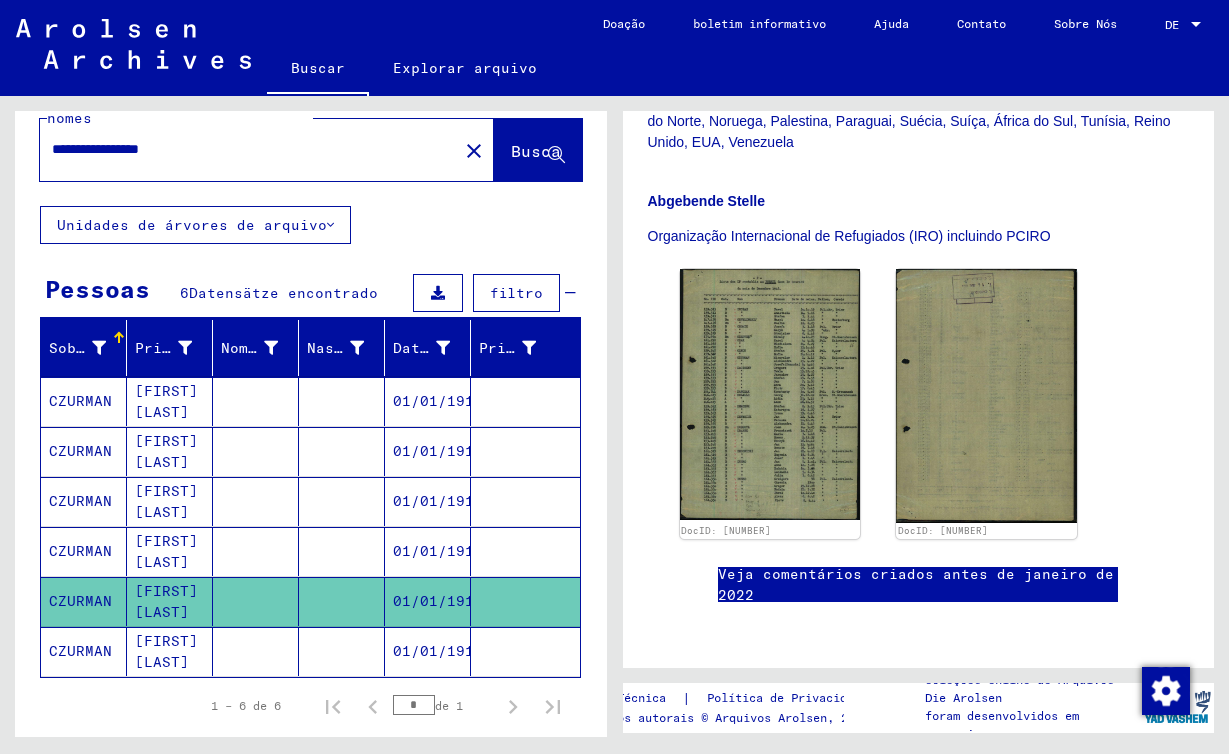 click 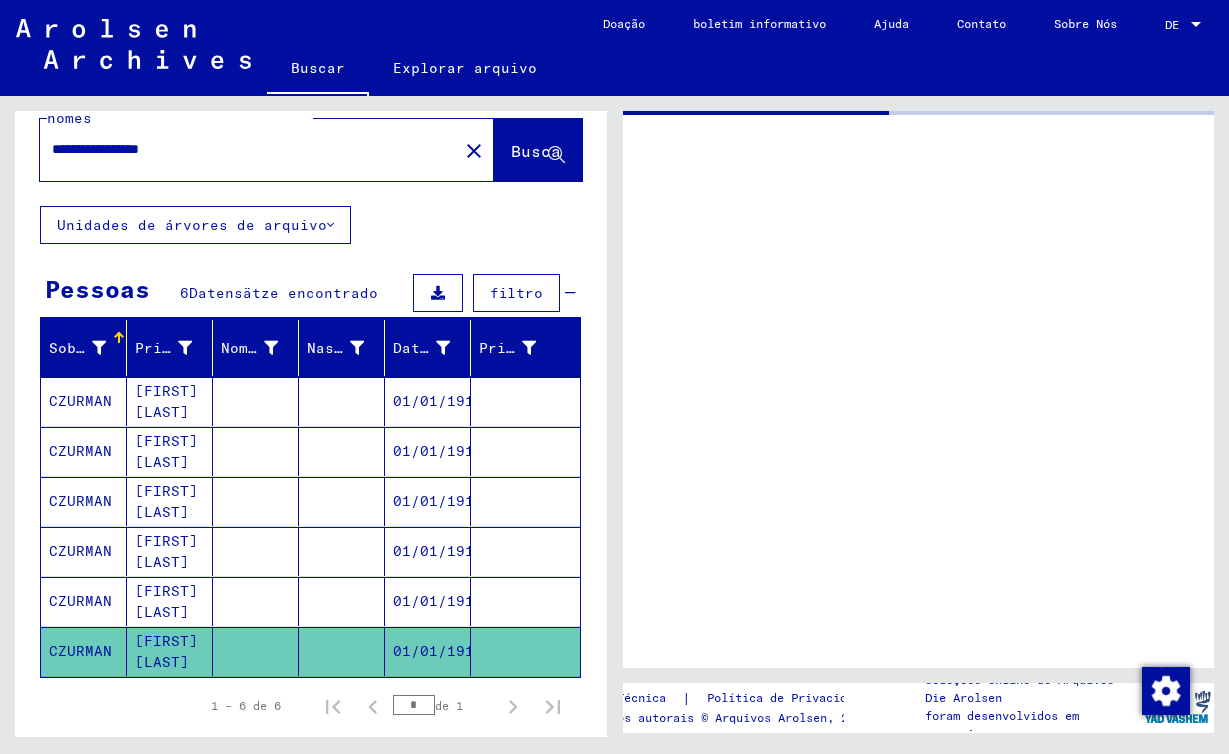 scroll, scrollTop: 0, scrollLeft: 0, axis: both 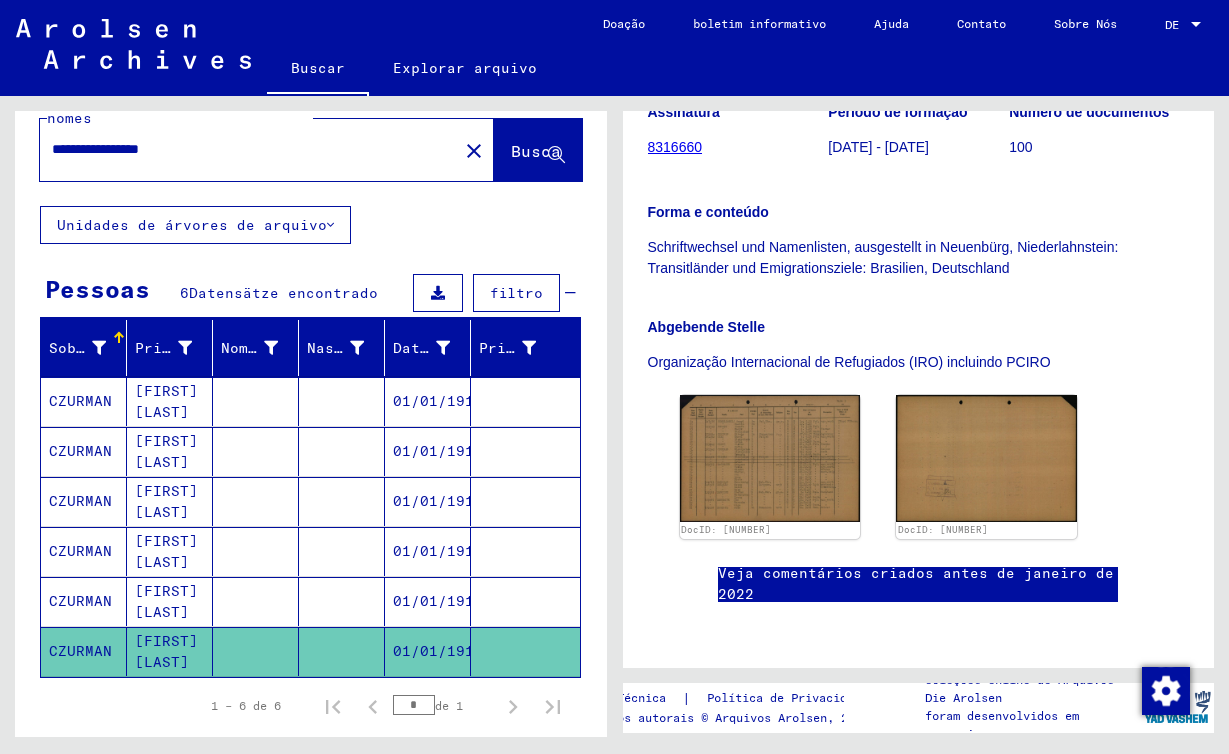 click on "**********" 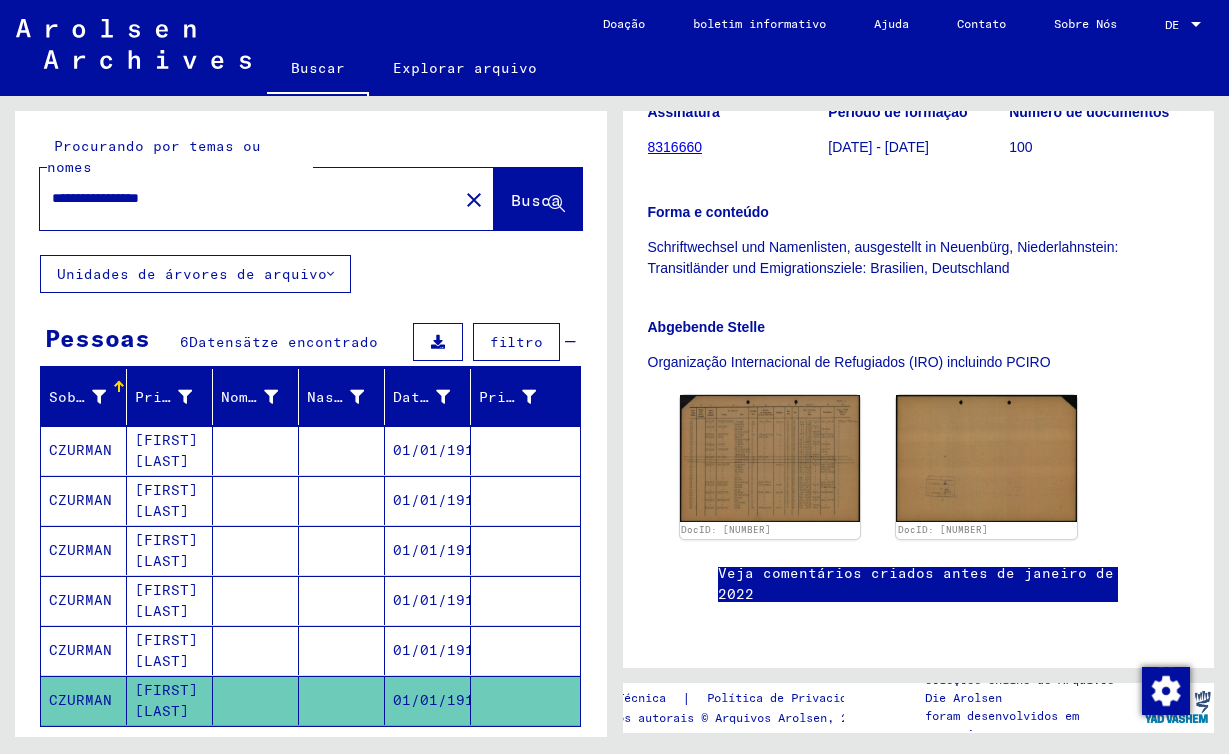 scroll, scrollTop: 0, scrollLeft: 0, axis: both 